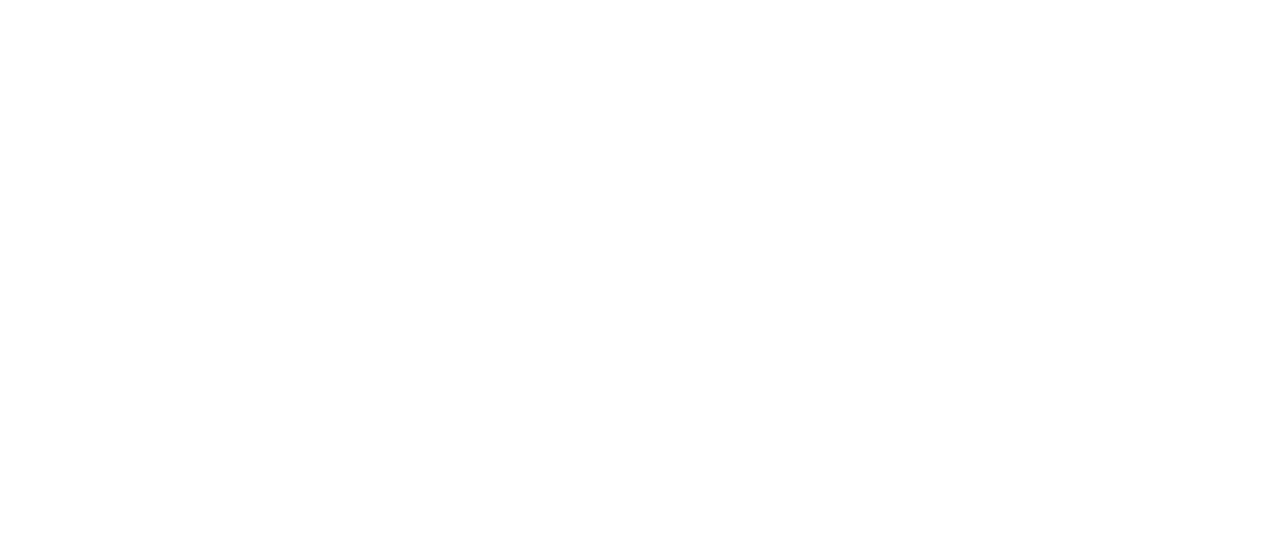 scroll, scrollTop: 0, scrollLeft: 0, axis: both 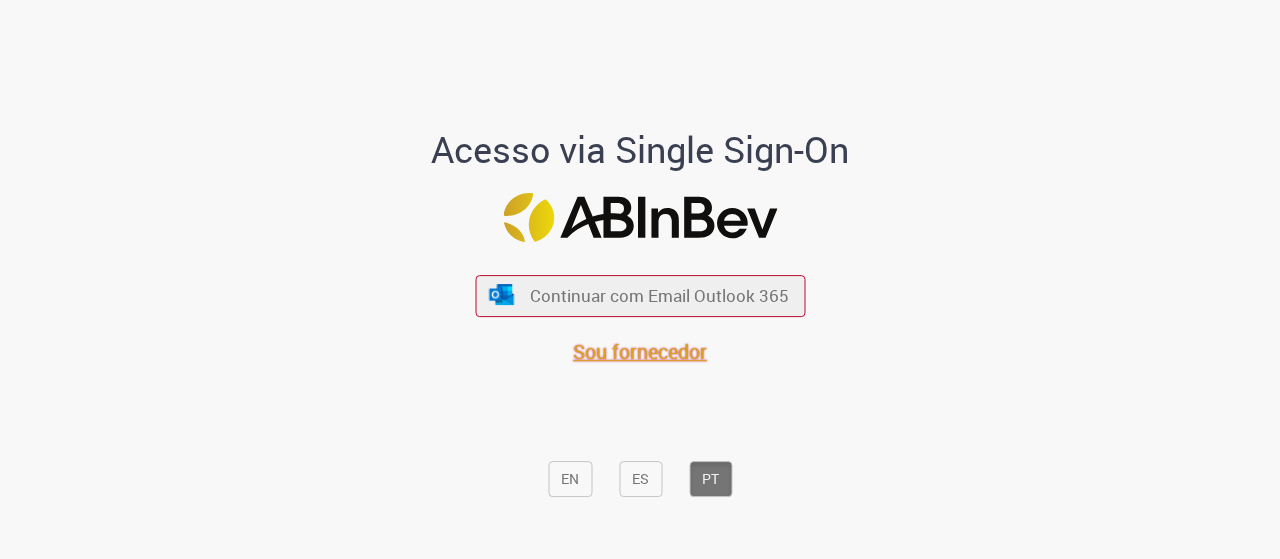 click on "Sou fornecedor" at bounding box center [640, 351] 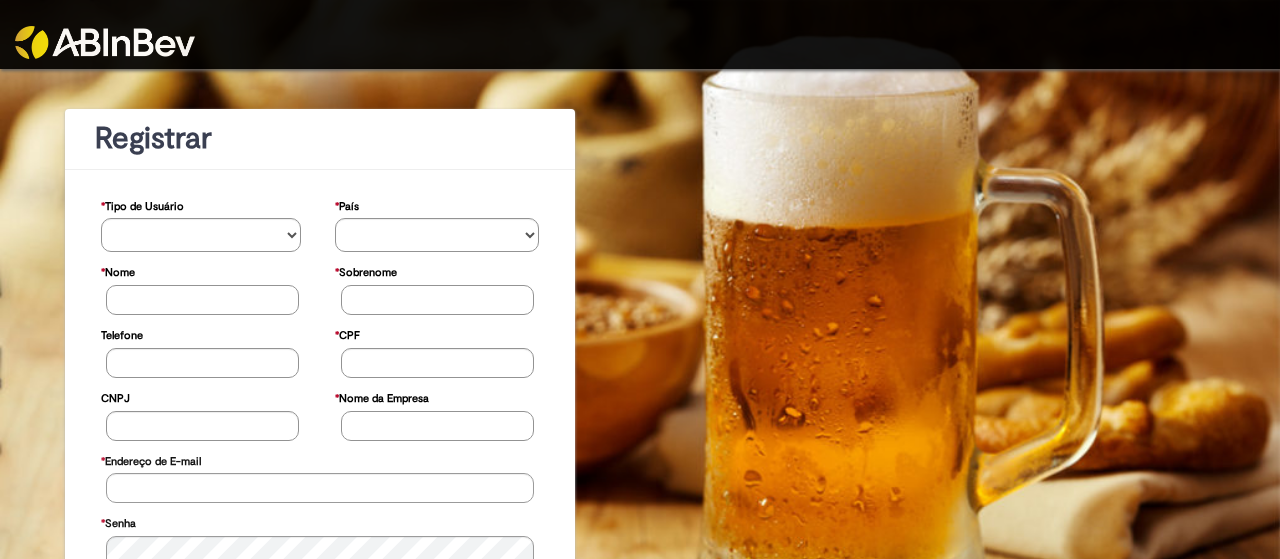 scroll, scrollTop: 0, scrollLeft: 0, axis: both 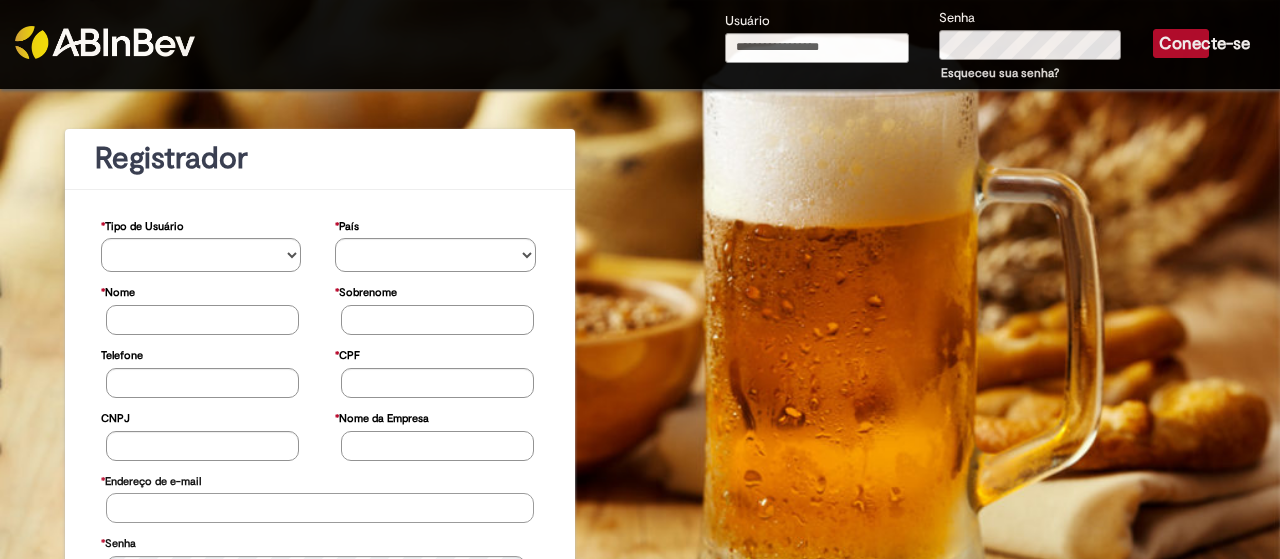 type on "**********" 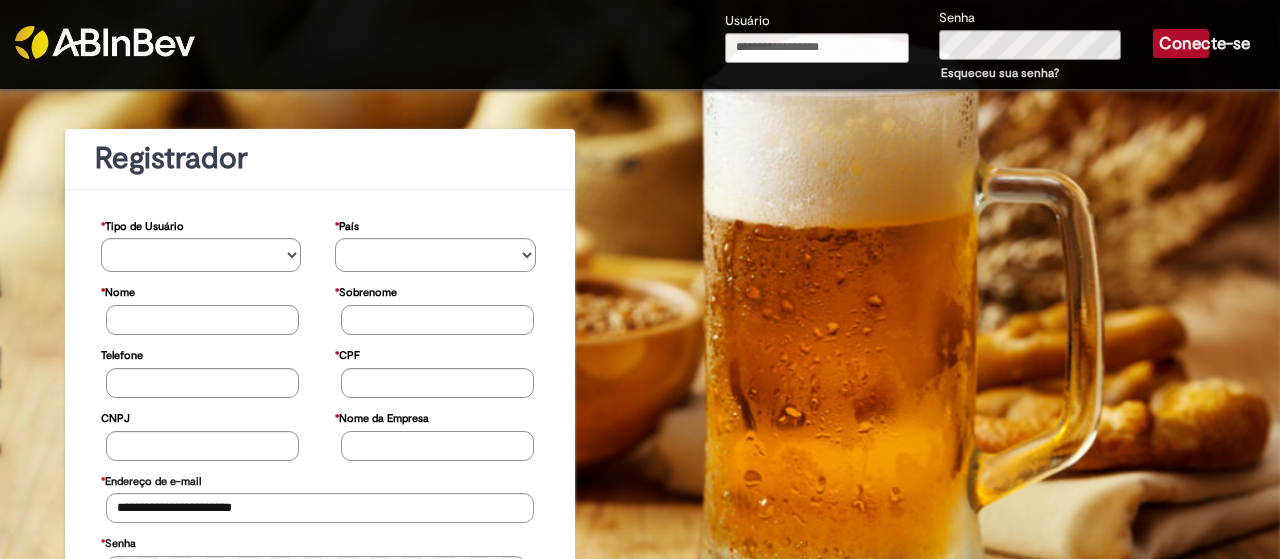 type on "**********" 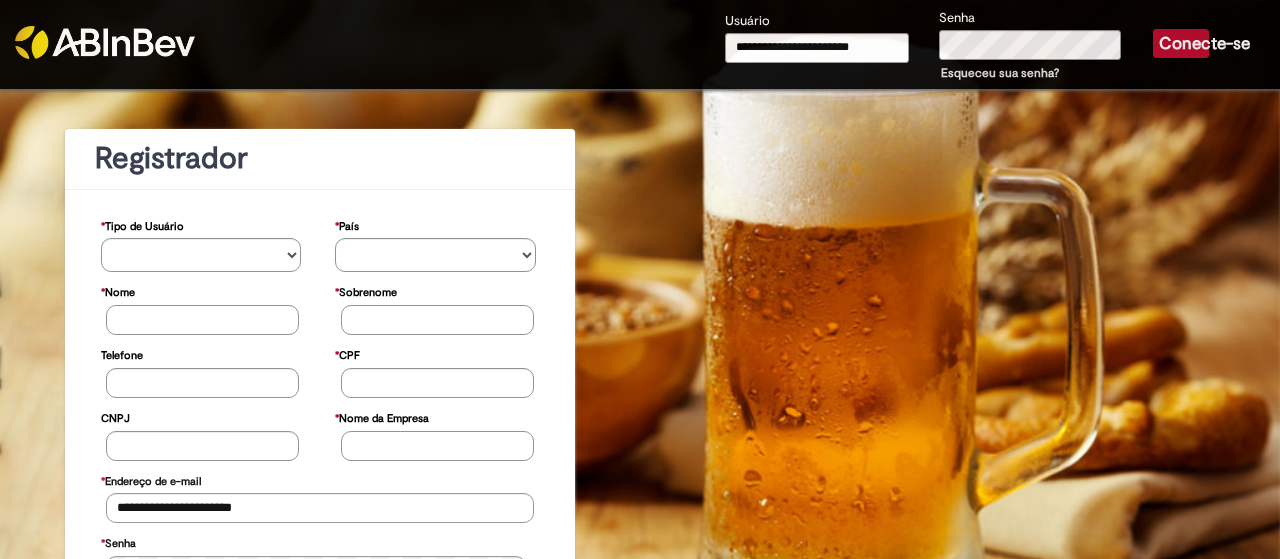 click on "Conecte-se" at bounding box center (1181, 43) 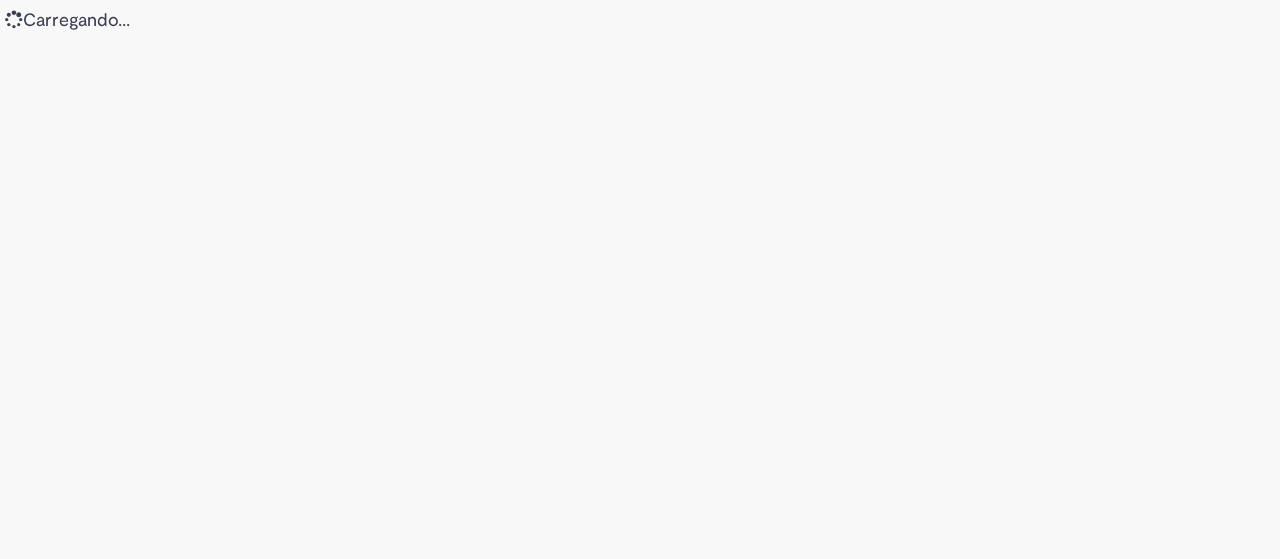 scroll, scrollTop: 0, scrollLeft: 0, axis: both 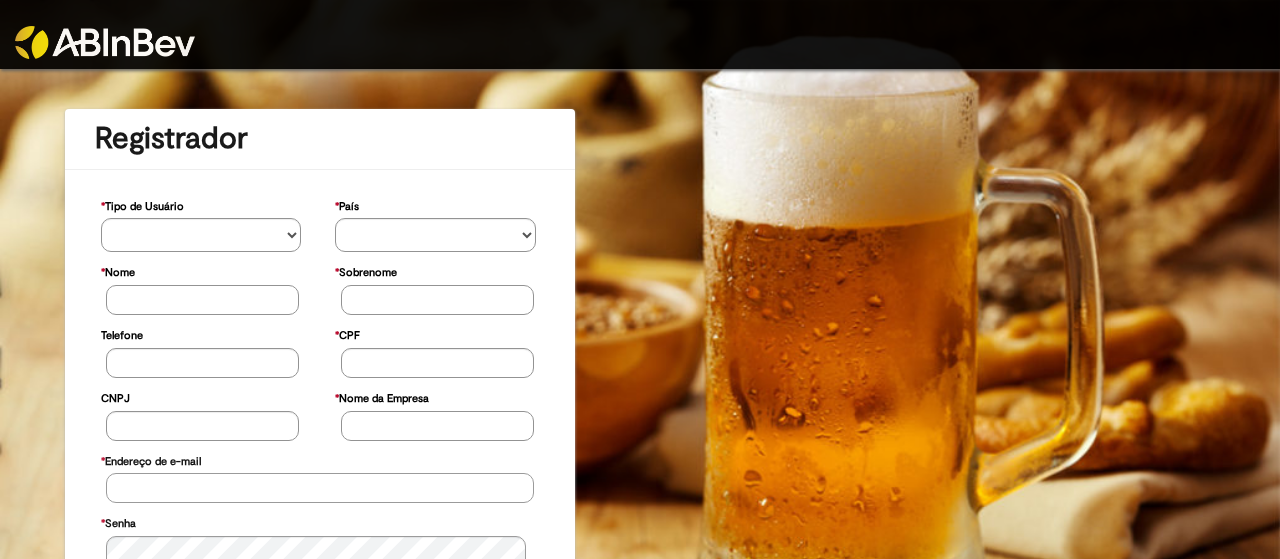 type on "**********" 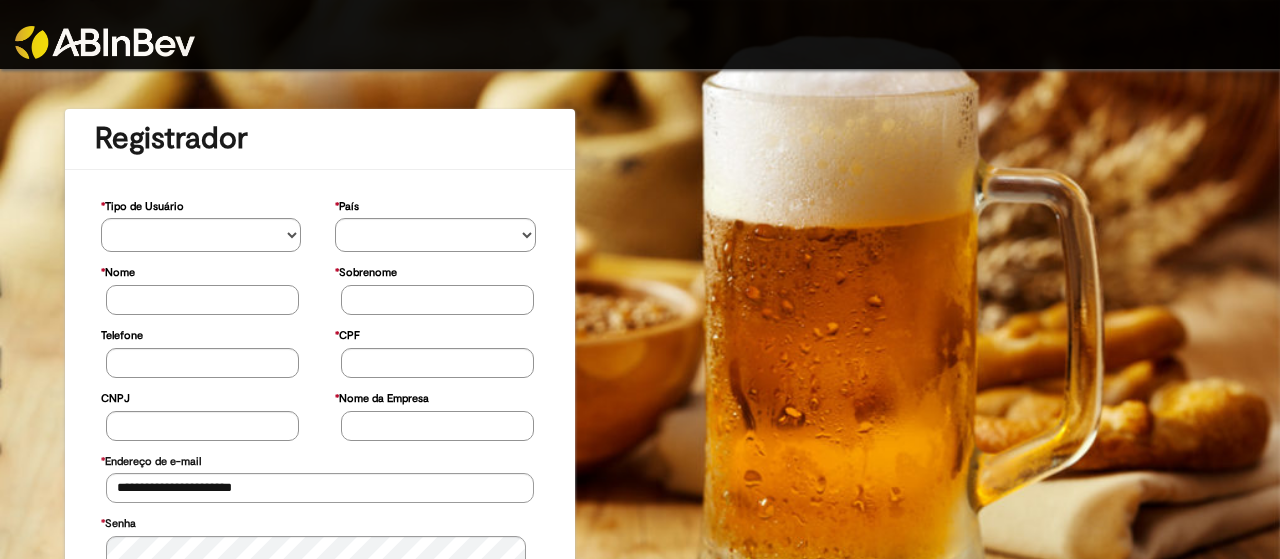 click on "**********" at bounding box center [640, 486] 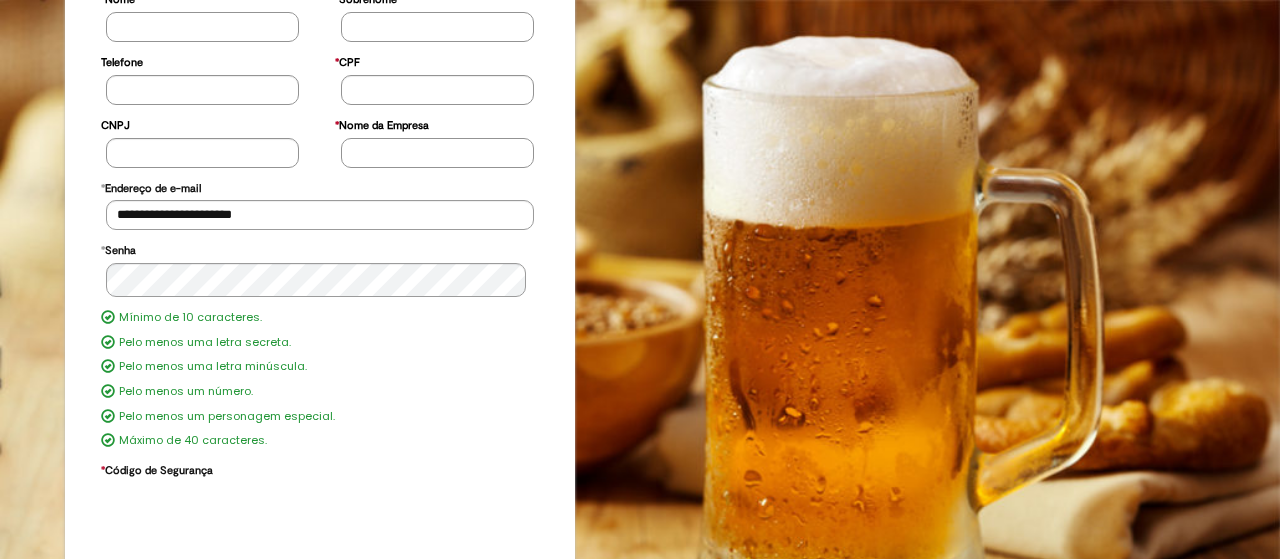 scroll, scrollTop: 334, scrollLeft: 0, axis: vertical 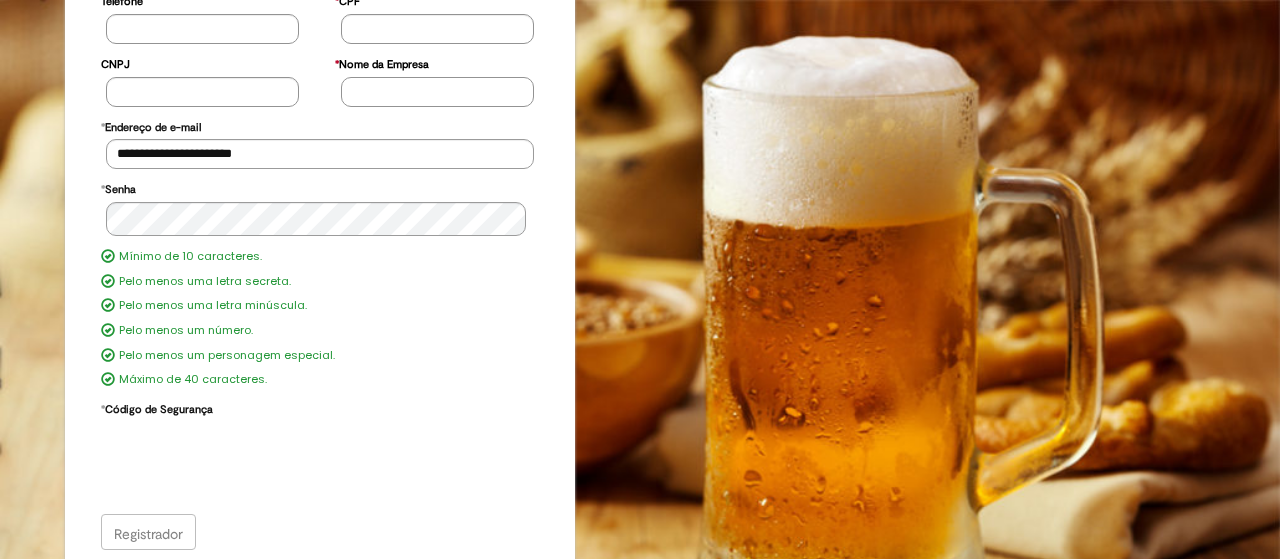 click on "Registrador" at bounding box center [320, 532] 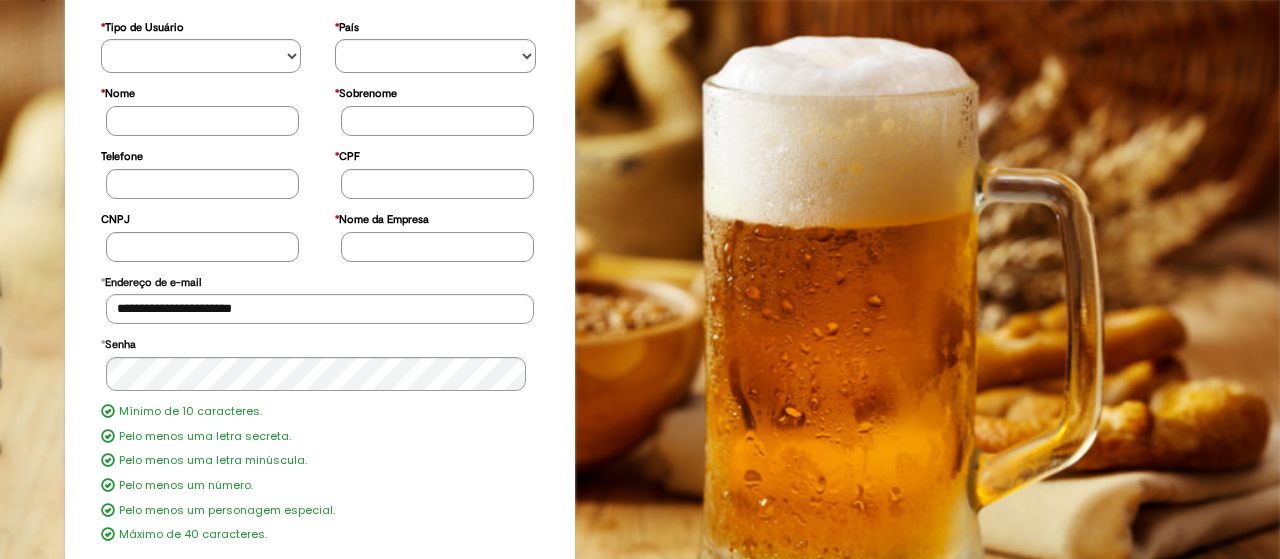 scroll, scrollTop: 0, scrollLeft: 0, axis: both 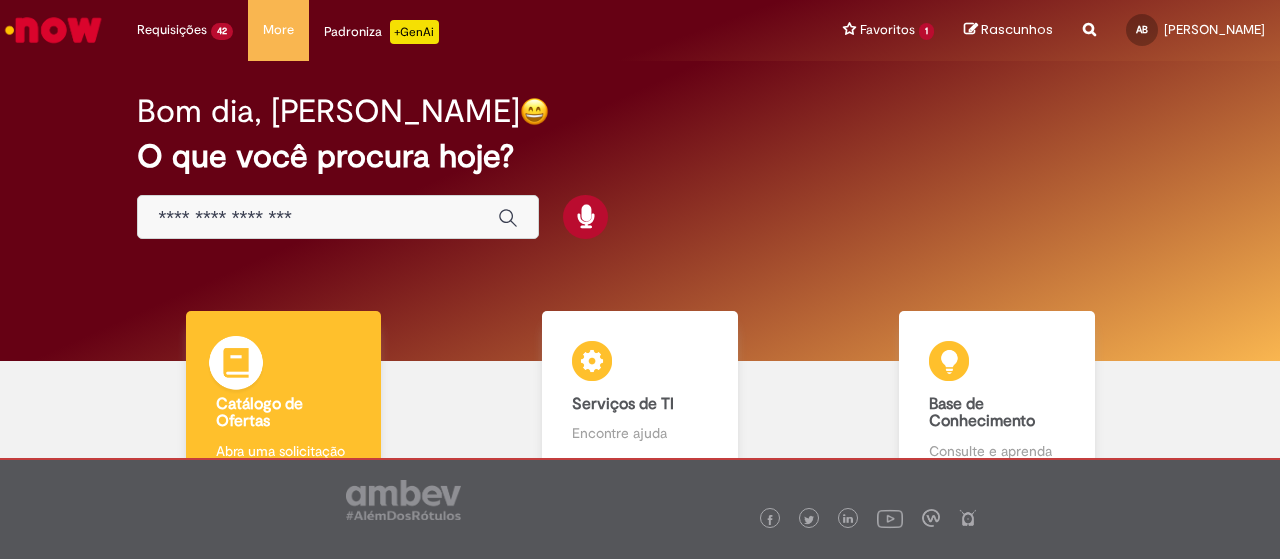 click at bounding box center (236, 366) 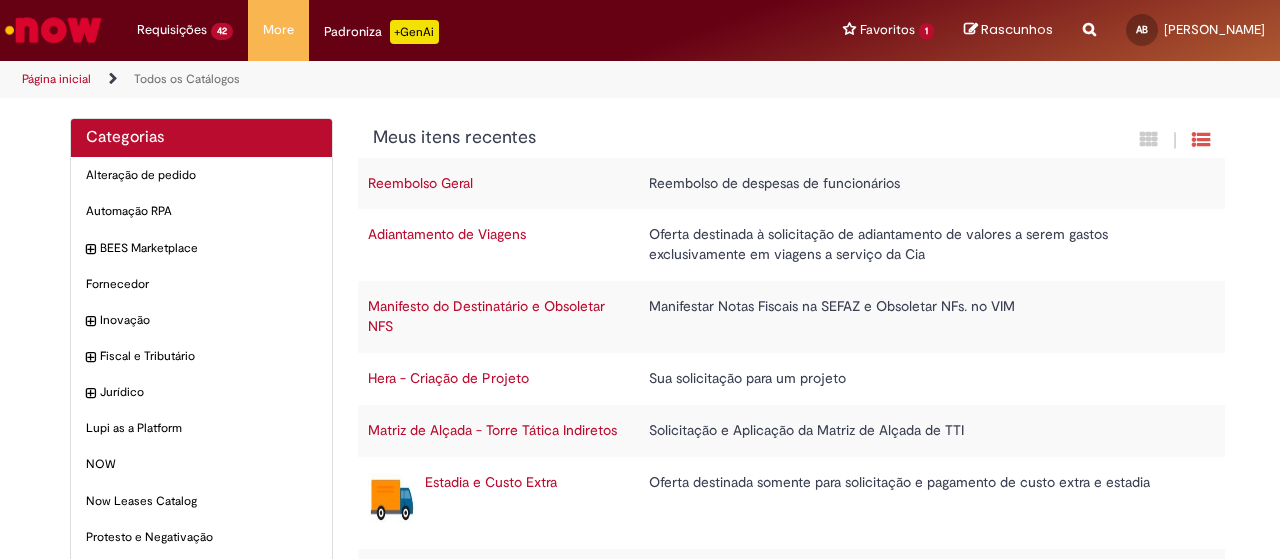 click on "Estadia e Custo Extra" at bounding box center [491, 482] 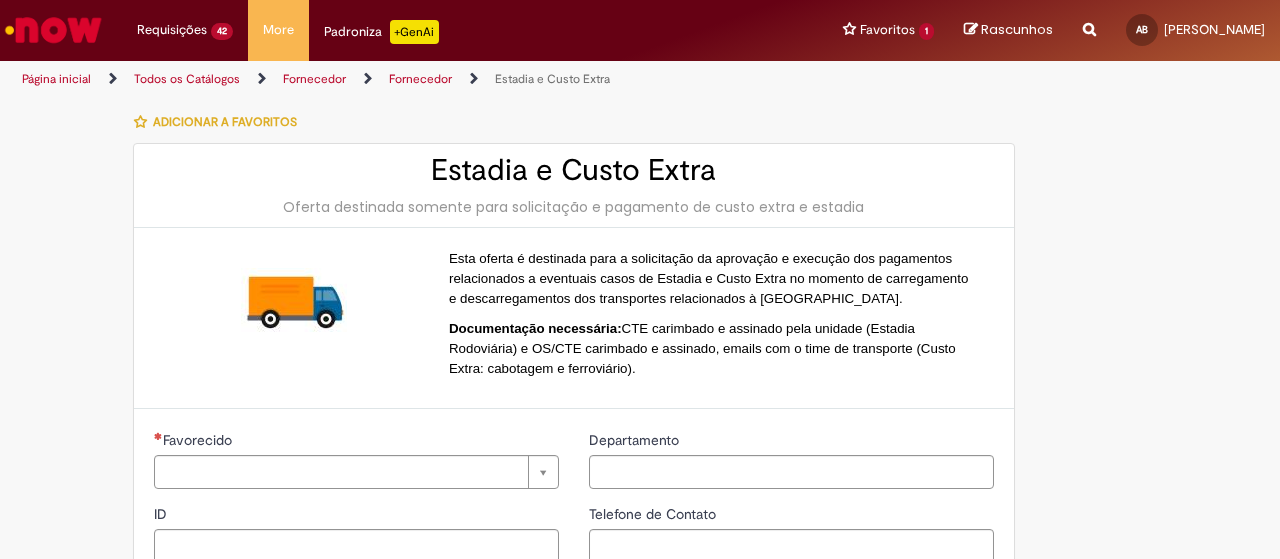 type on "**********" 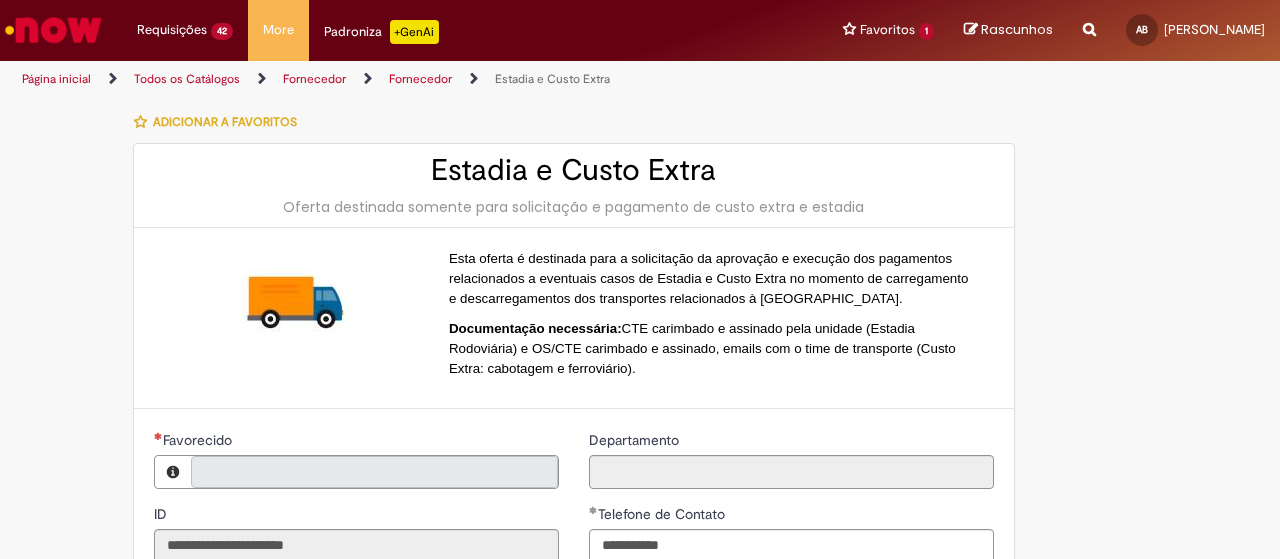 type on "**********" 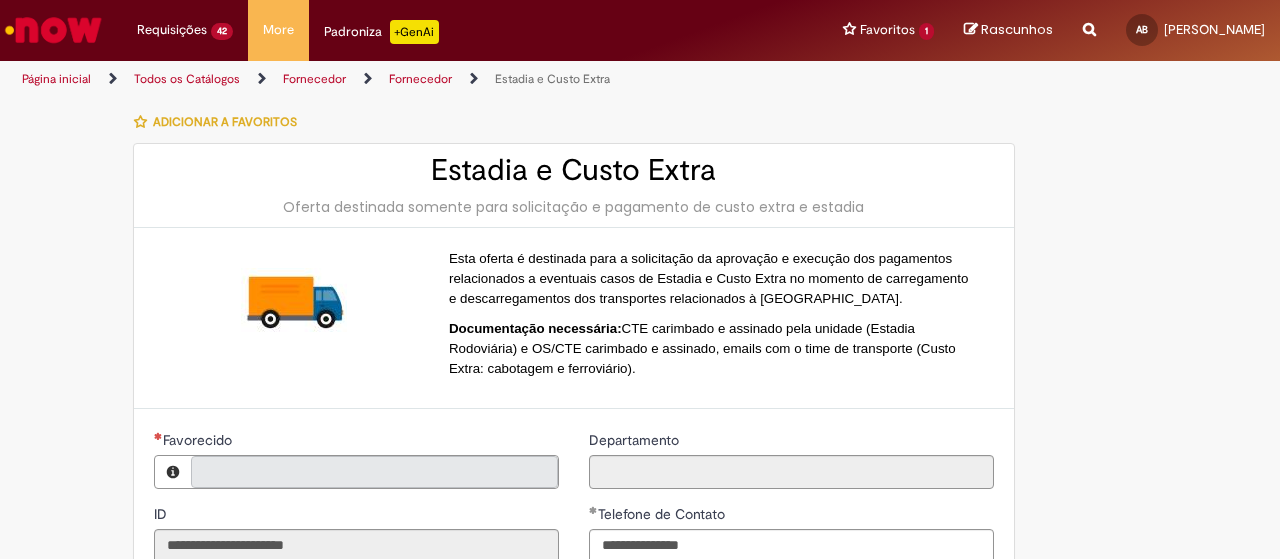type on "**********" 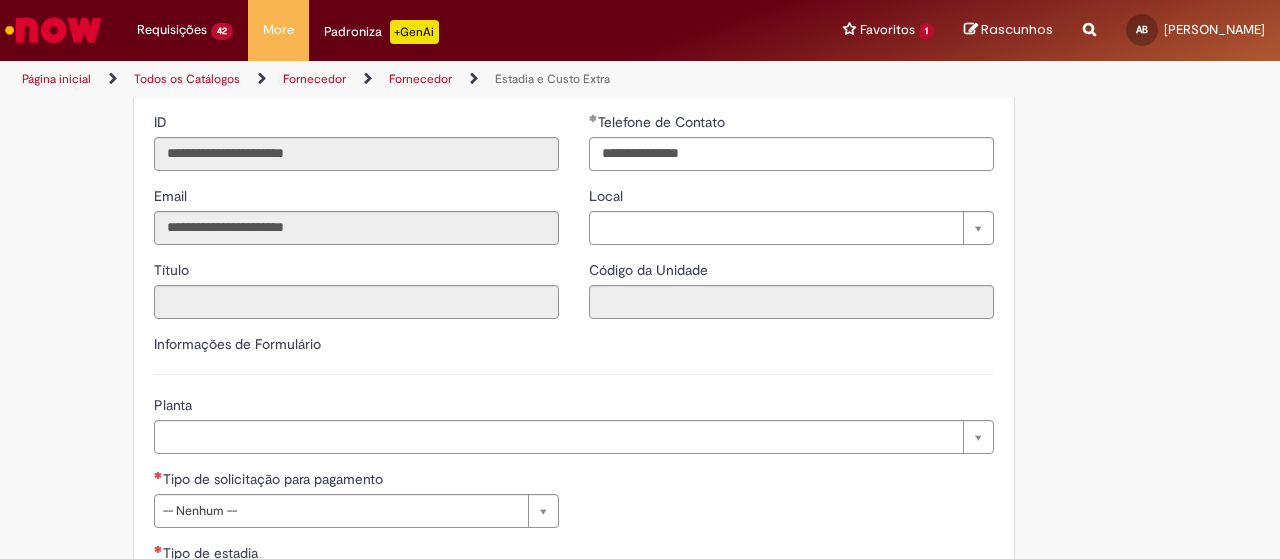 scroll, scrollTop: 400, scrollLeft: 0, axis: vertical 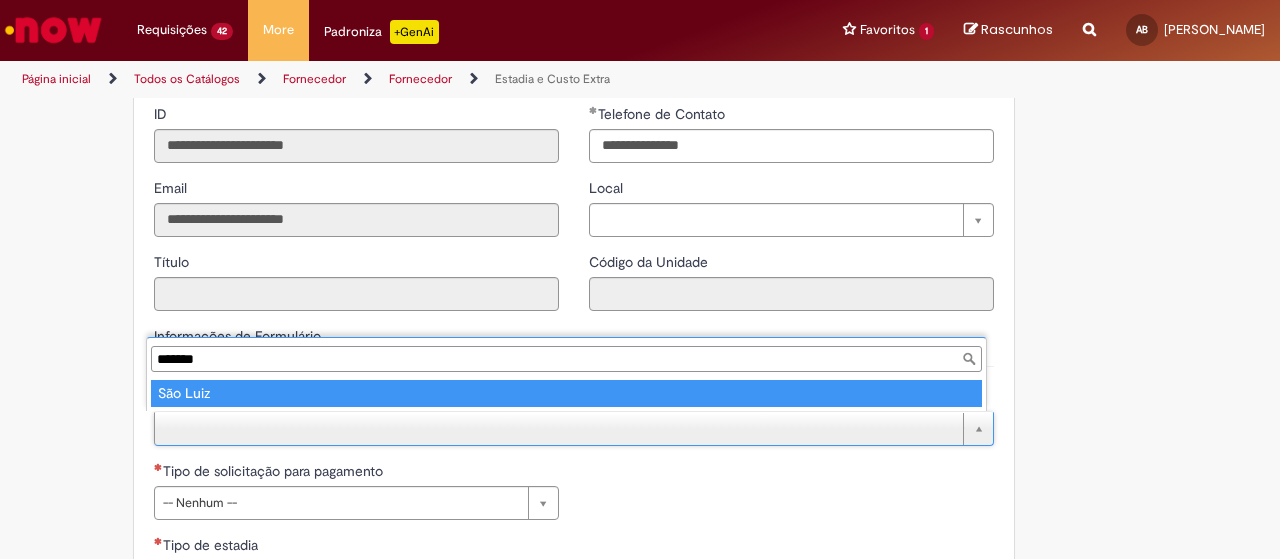 type on "*******" 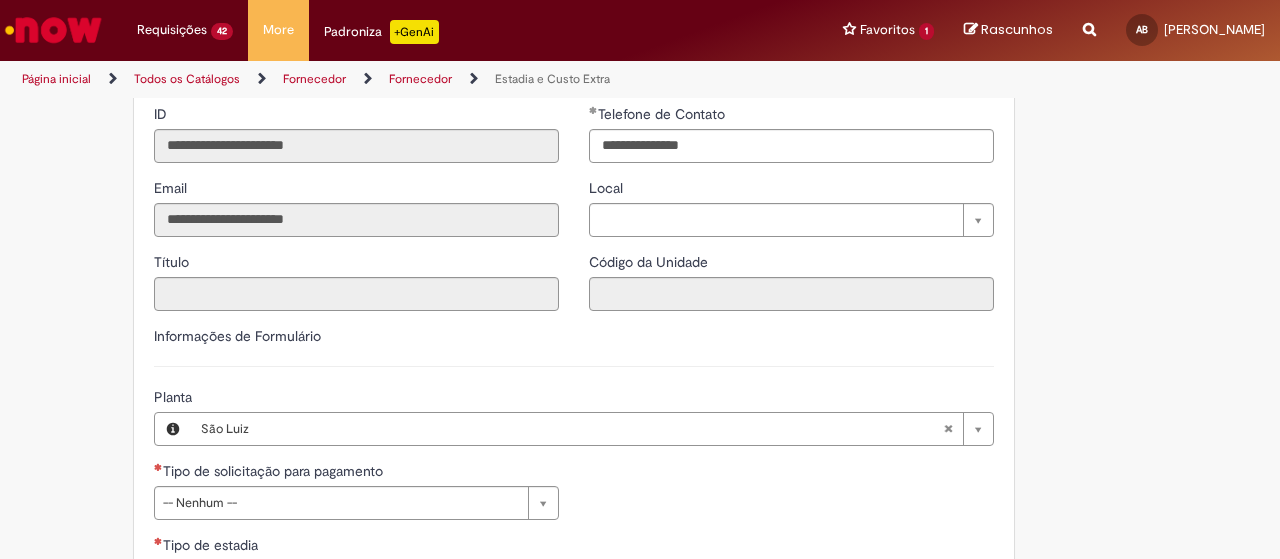 click on "Planta" at bounding box center (574, 399) 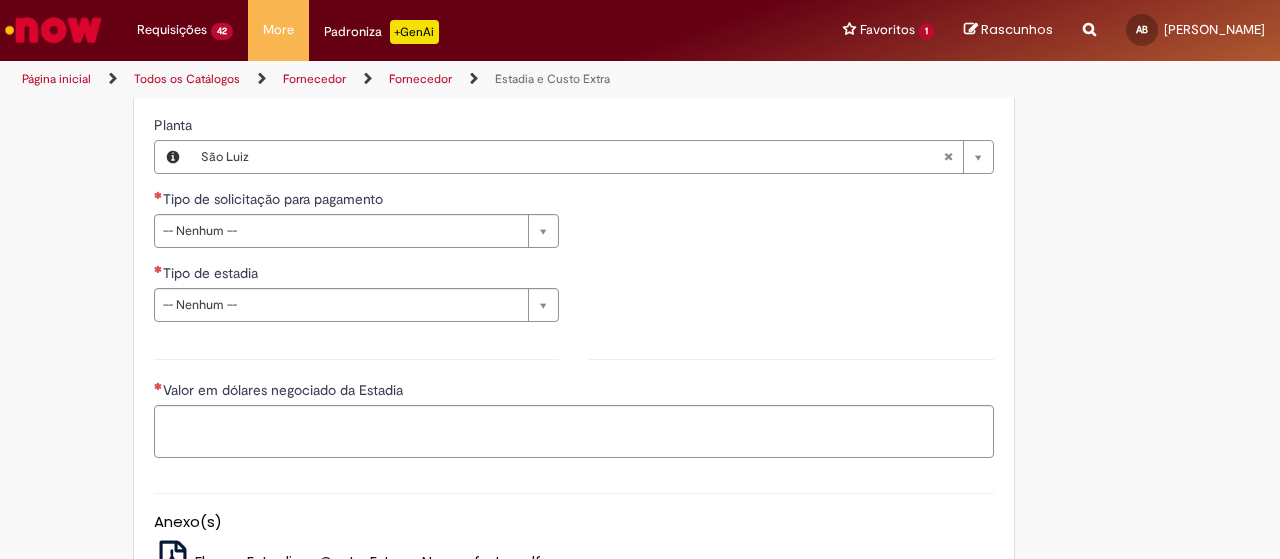 scroll, scrollTop: 700, scrollLeft: 0, axis: vertical 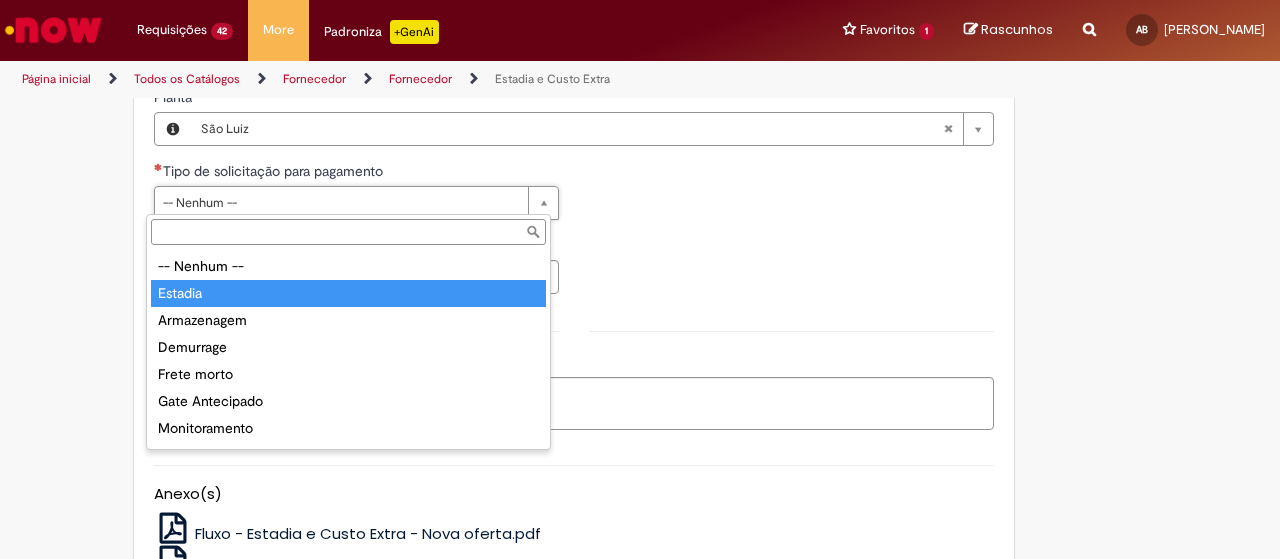 type on "*******" 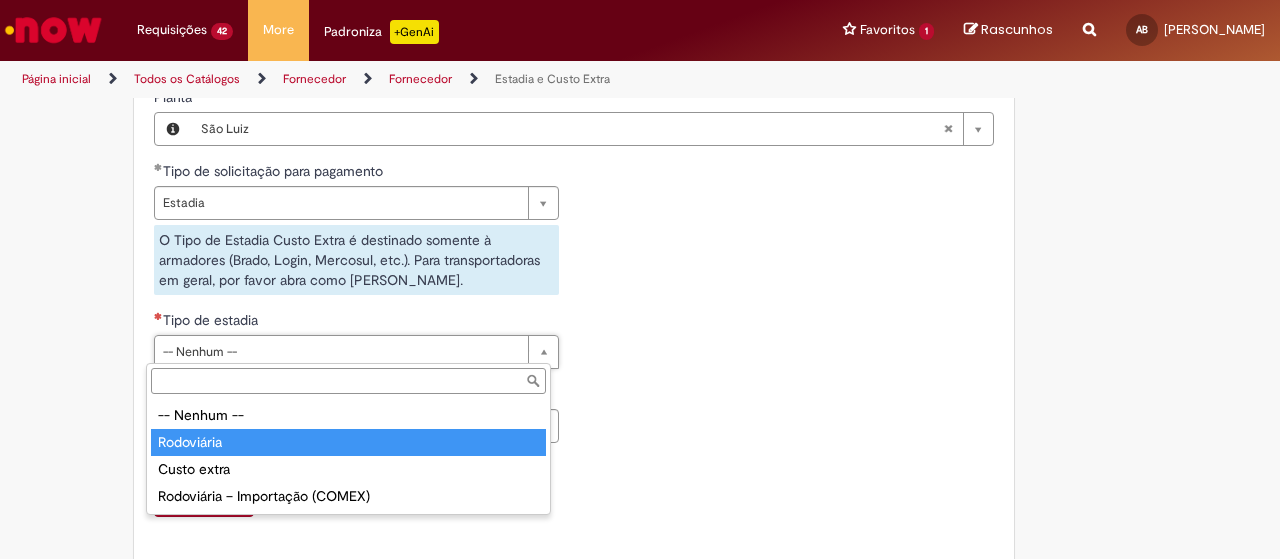 type on "**********" 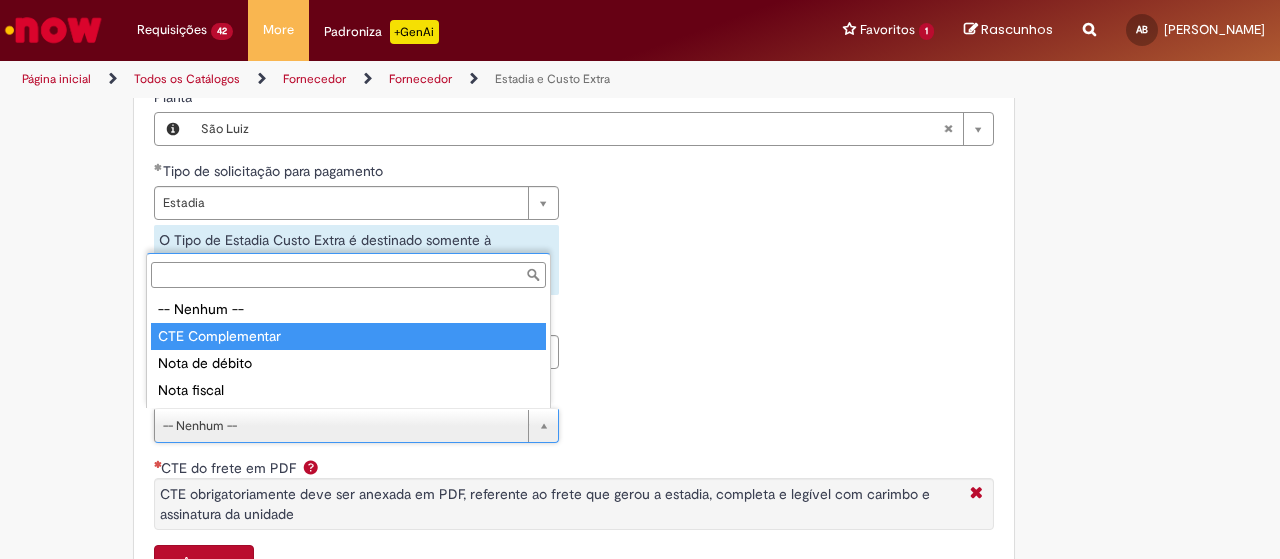 type on "**********" 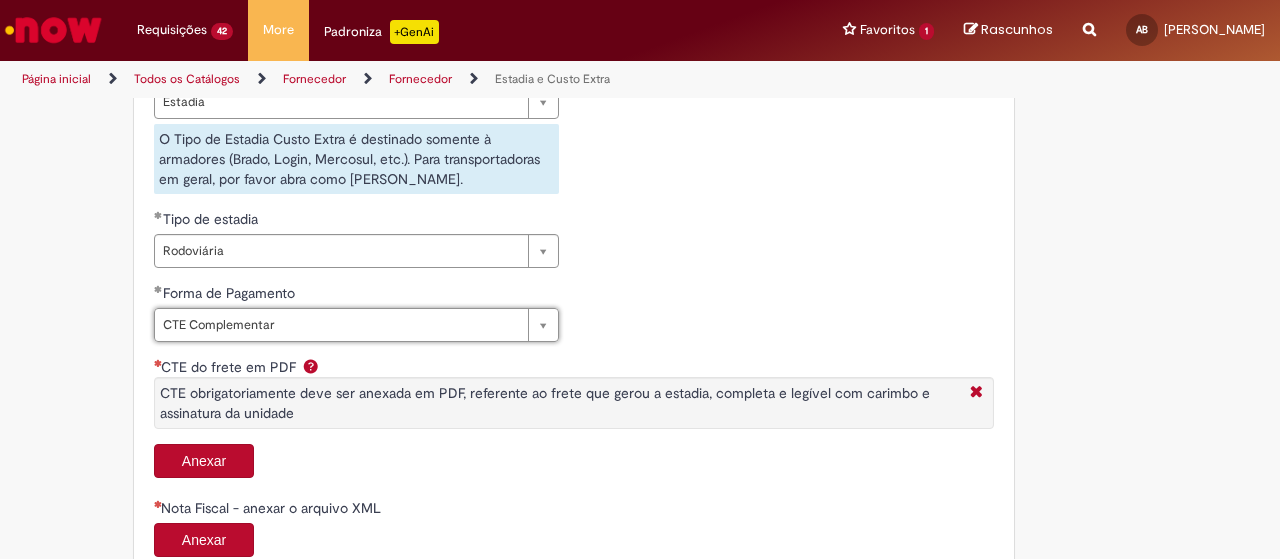 scroll, scrollTop: 900, scrollLeft: 0, axis: vertical 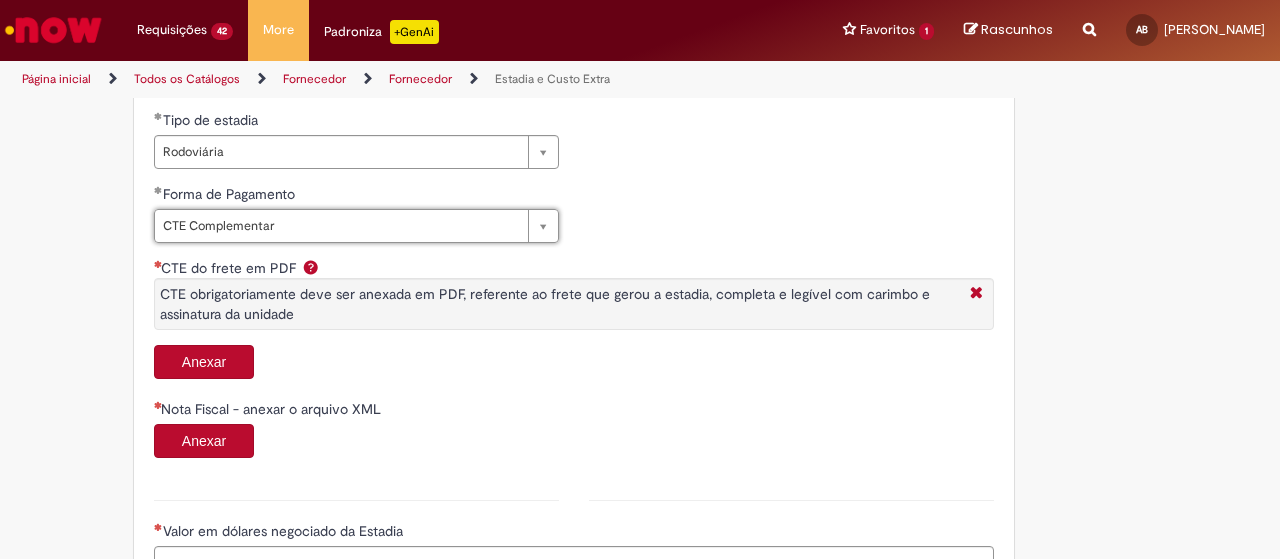 click on "Anexar" at bounding box center (204, 362) 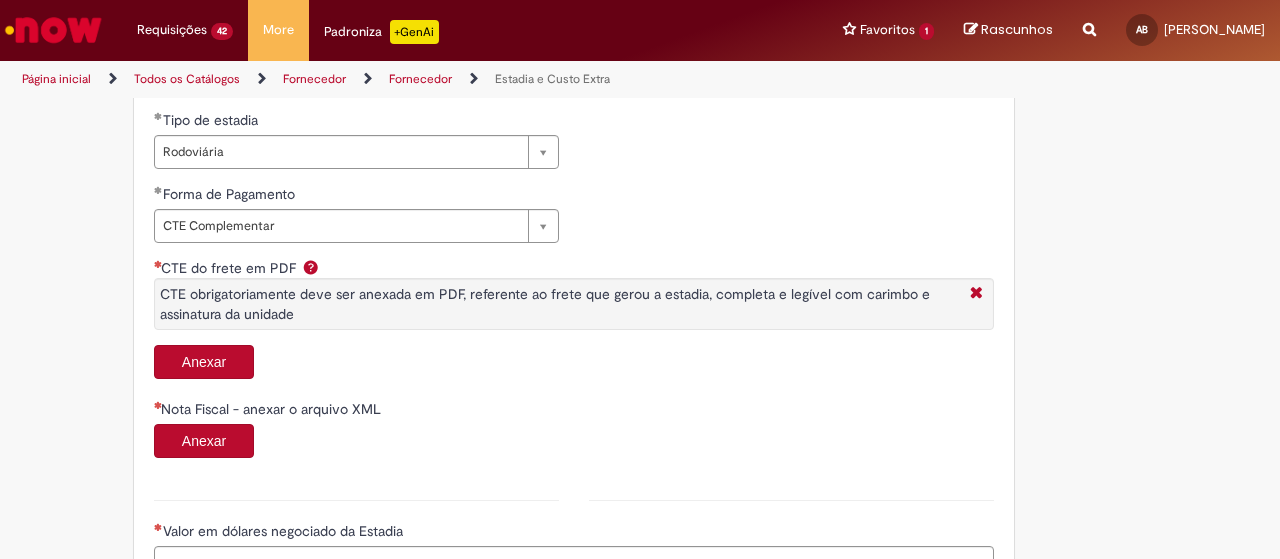 click on "Anexar" at bounding box center (204, 362) 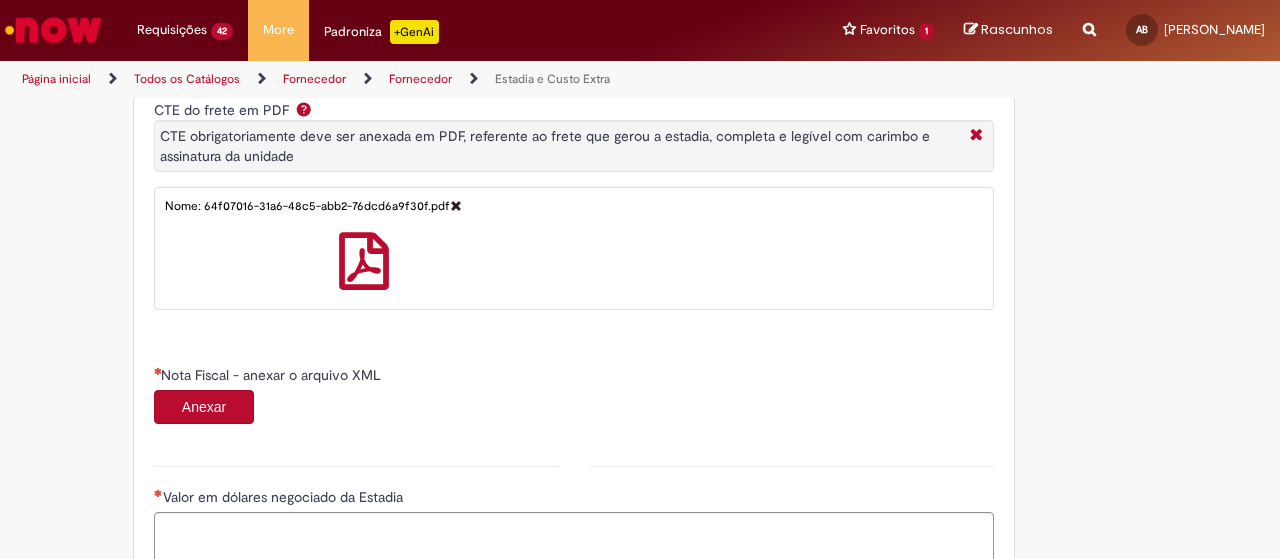 scroll, scrollTop: 1200, scrollLeft: 0, axis: vertical 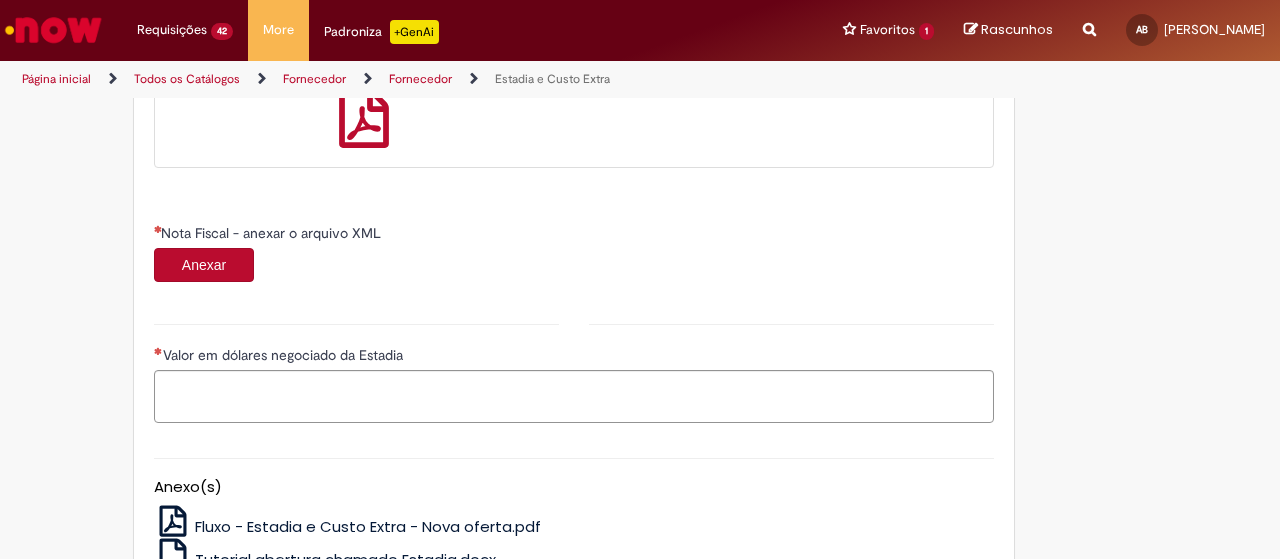 click on "Anexar" at bounding box center (204, 265) 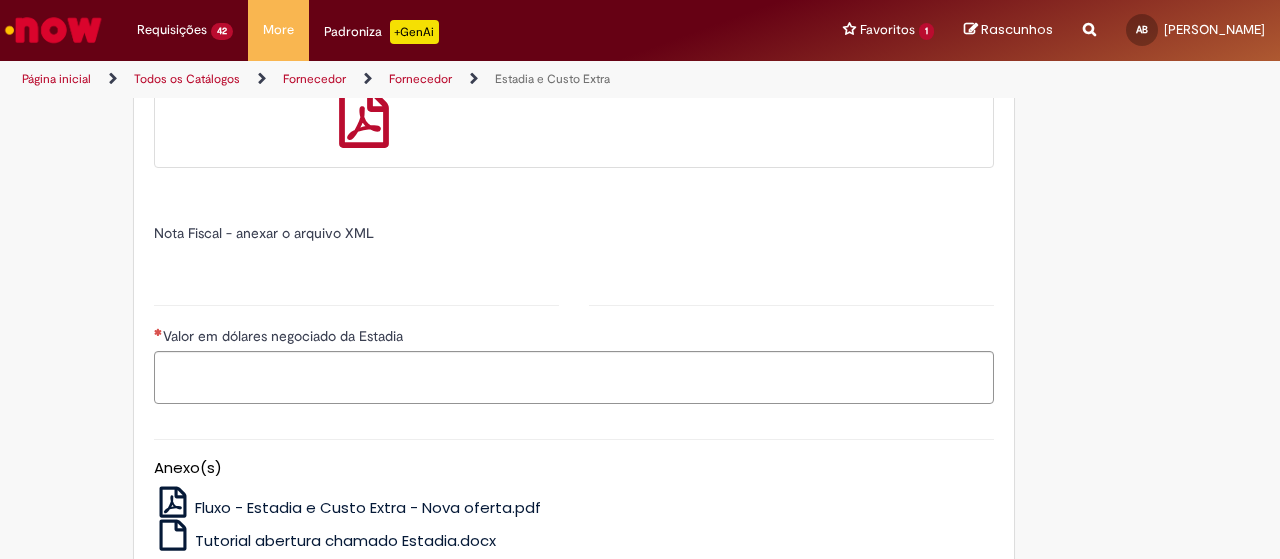type on "******" 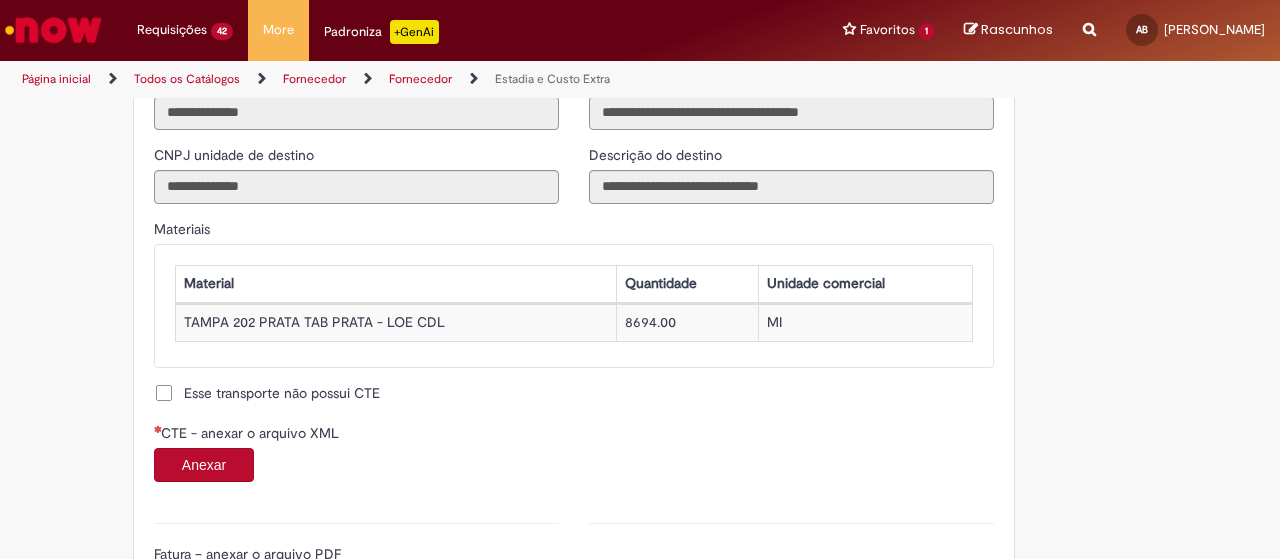 scroll, scrollTop: 1800, scrollLeft: 0, axis: vertical 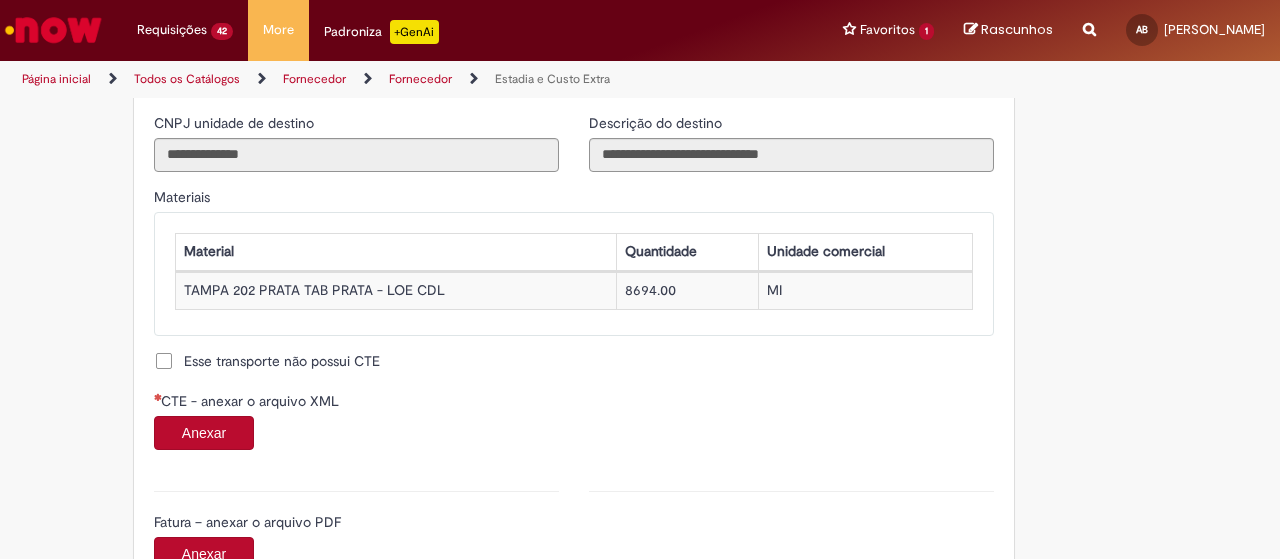click on "Anexar" at bounding box center (204, 433) 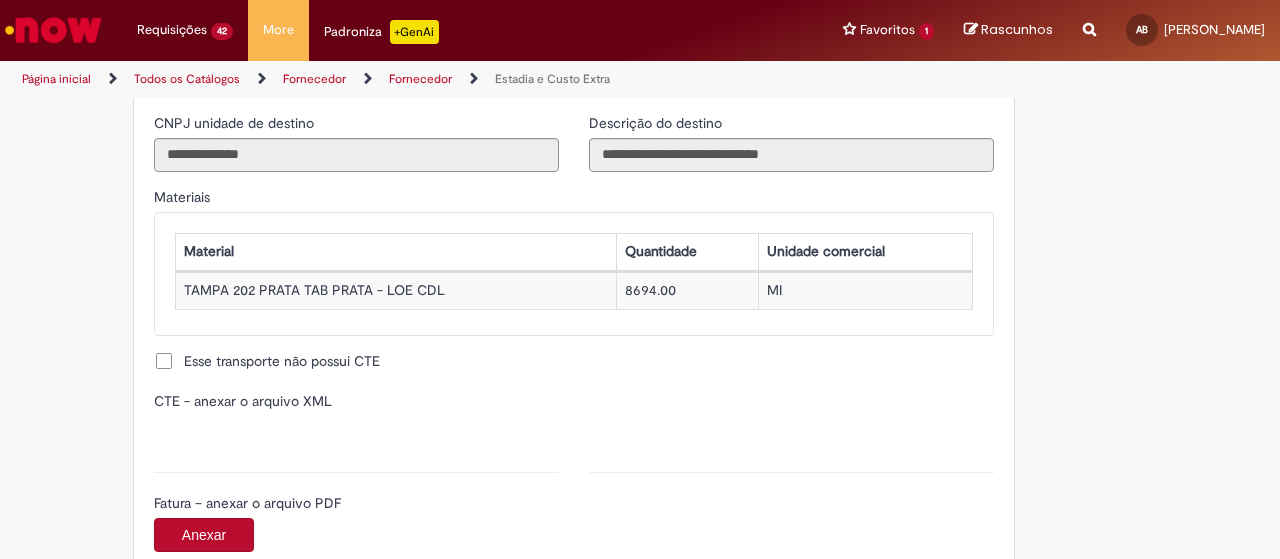 type on "**********" 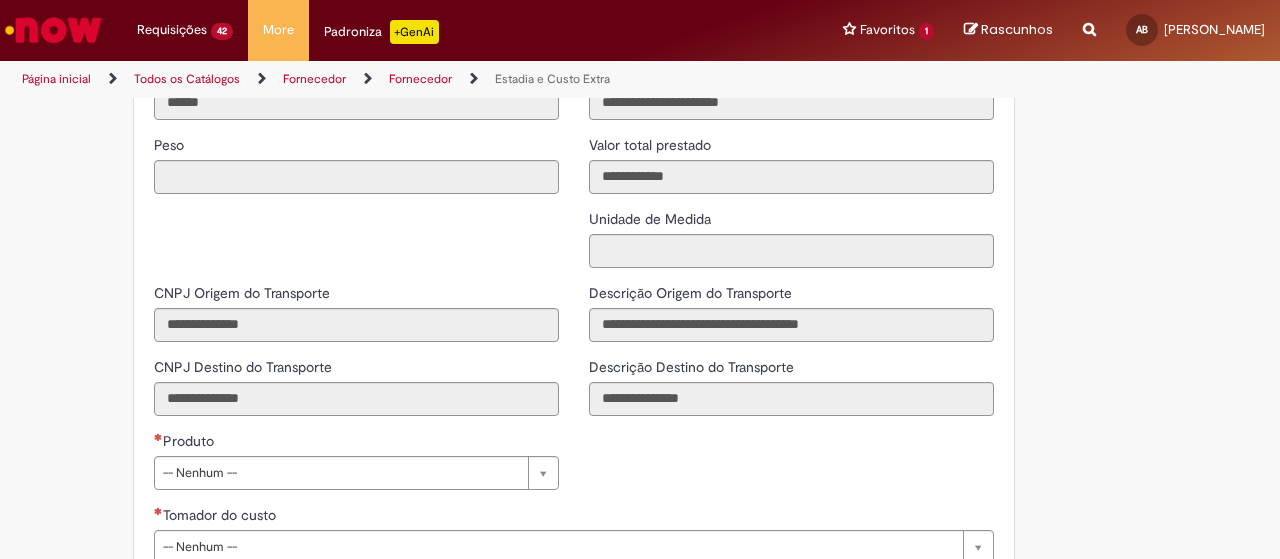 scroll, scrollTop: 2600, scrollLeft: 0, axis: vertical 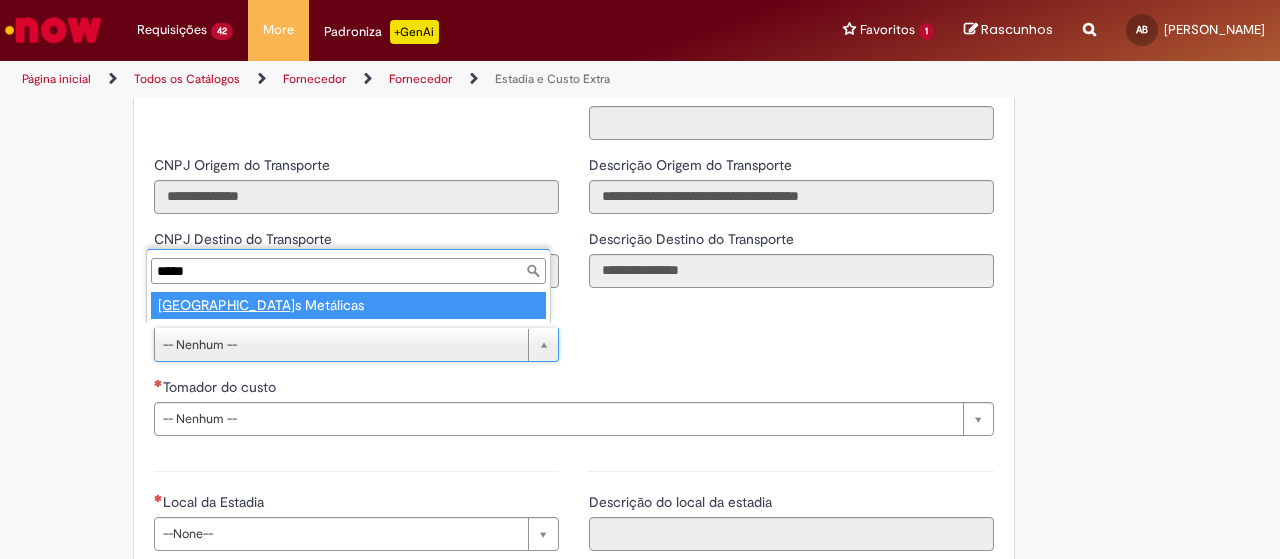 type on "*****" 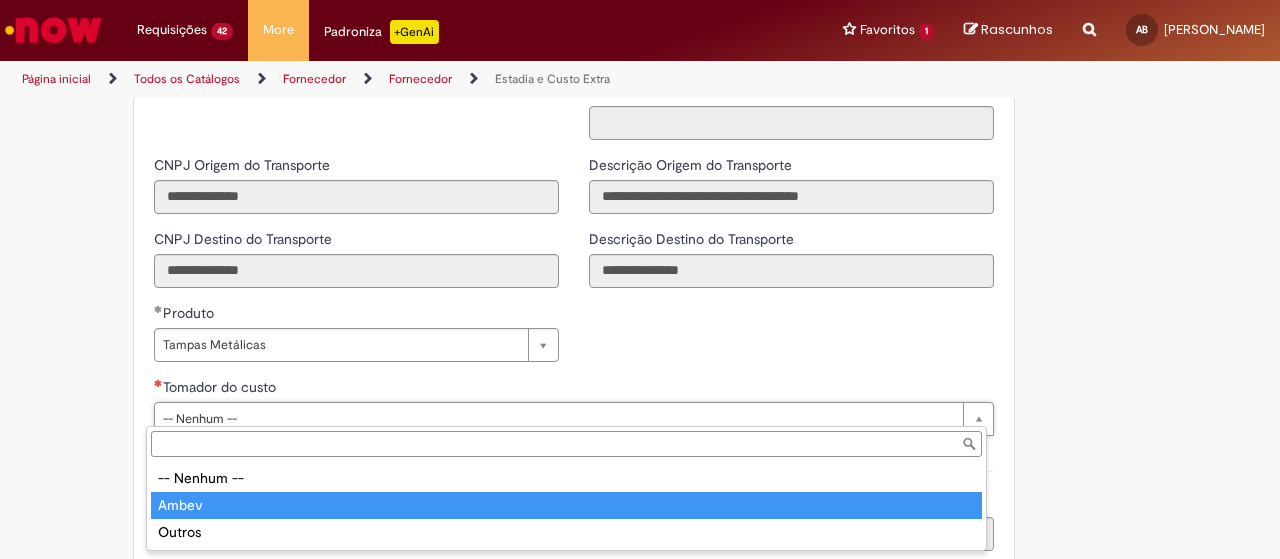 type on "*****" 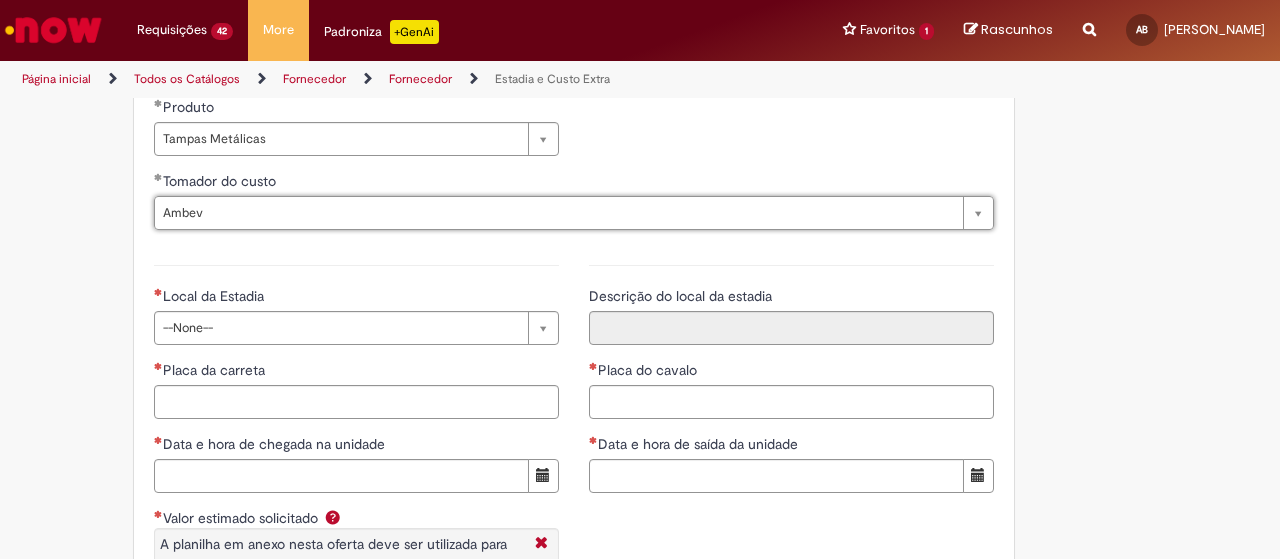 scroll, scrollTop: 2900, scrollLeft: 0, axis: vertical 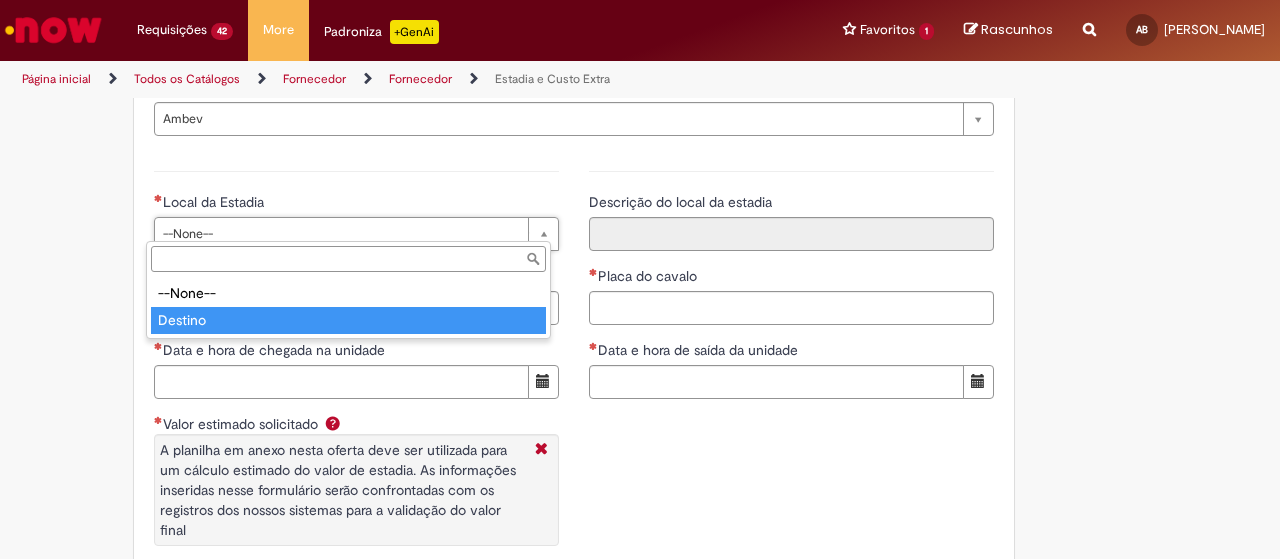 type on "*******" 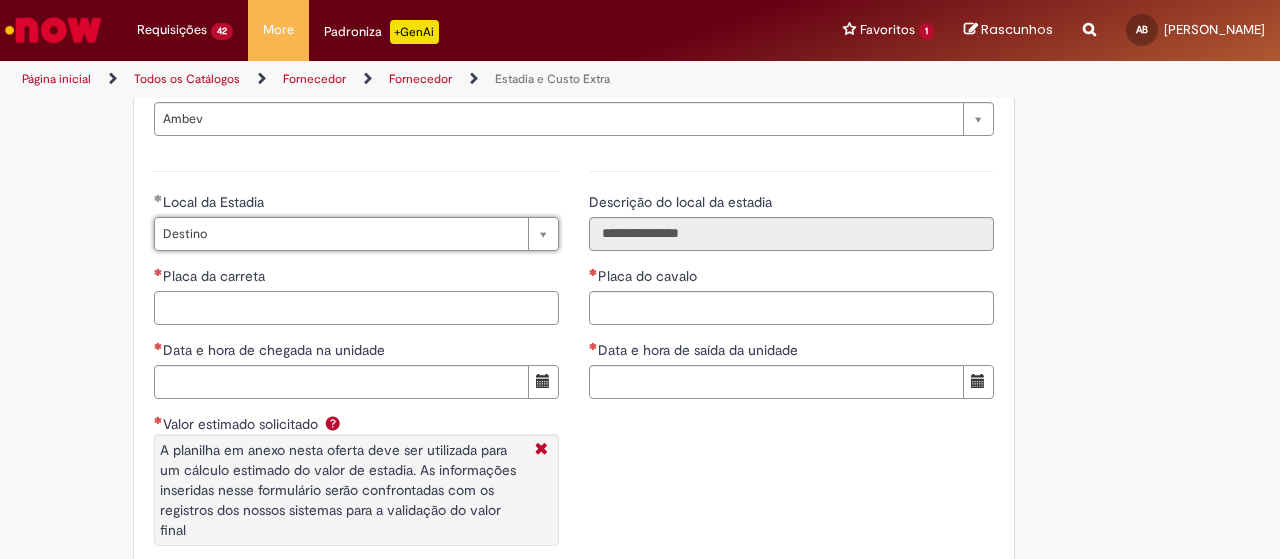 click on "Placa da carreta" at bounding box center [356, 308] 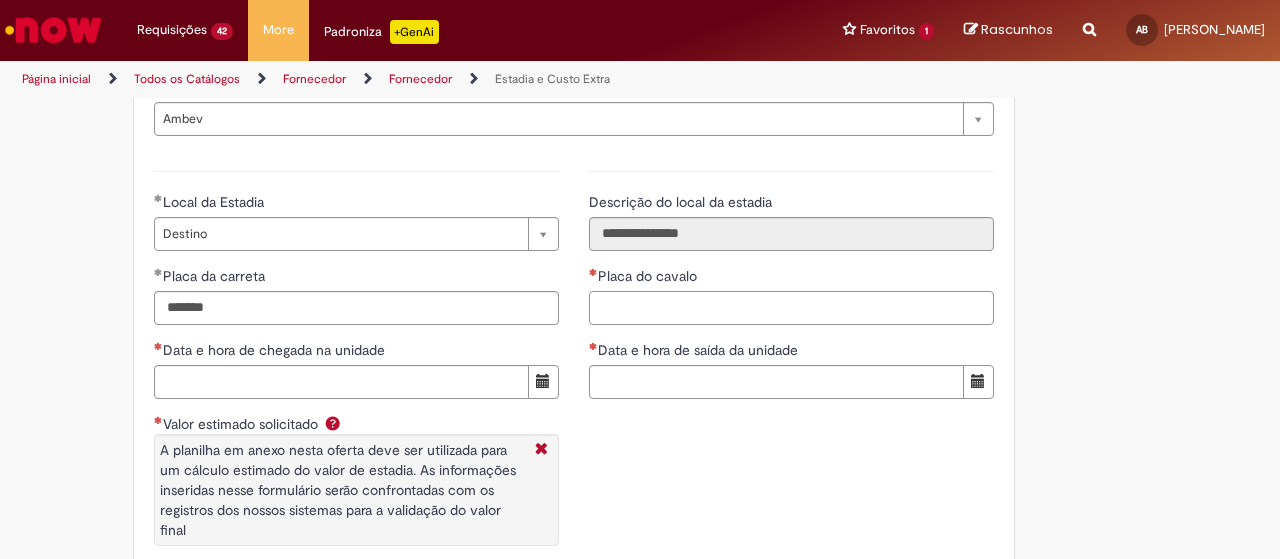 click on "Placa do cavalo" at bounding box center [791, 308] 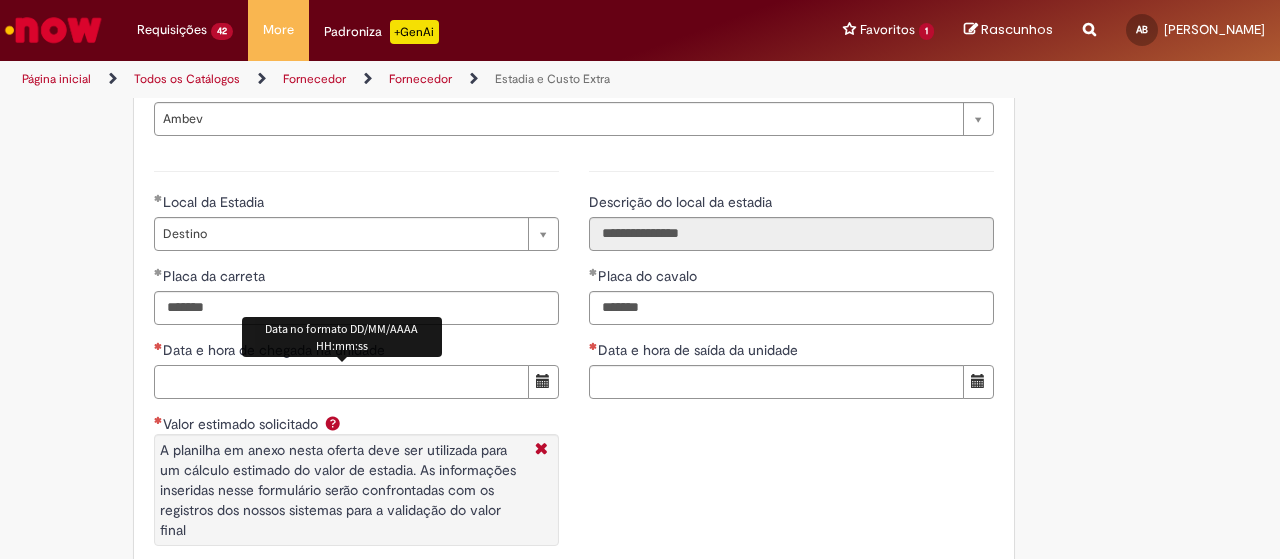 click on "Data e hora de chegada na unidade" at bounding box center [341, 382] 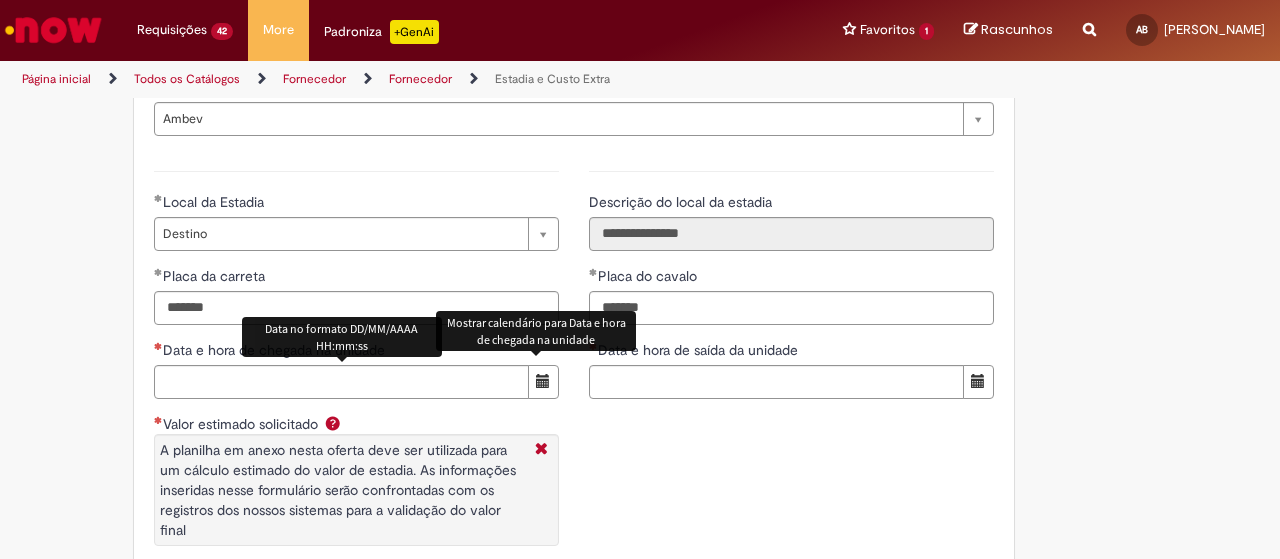 click at bounding box center [543, 382] 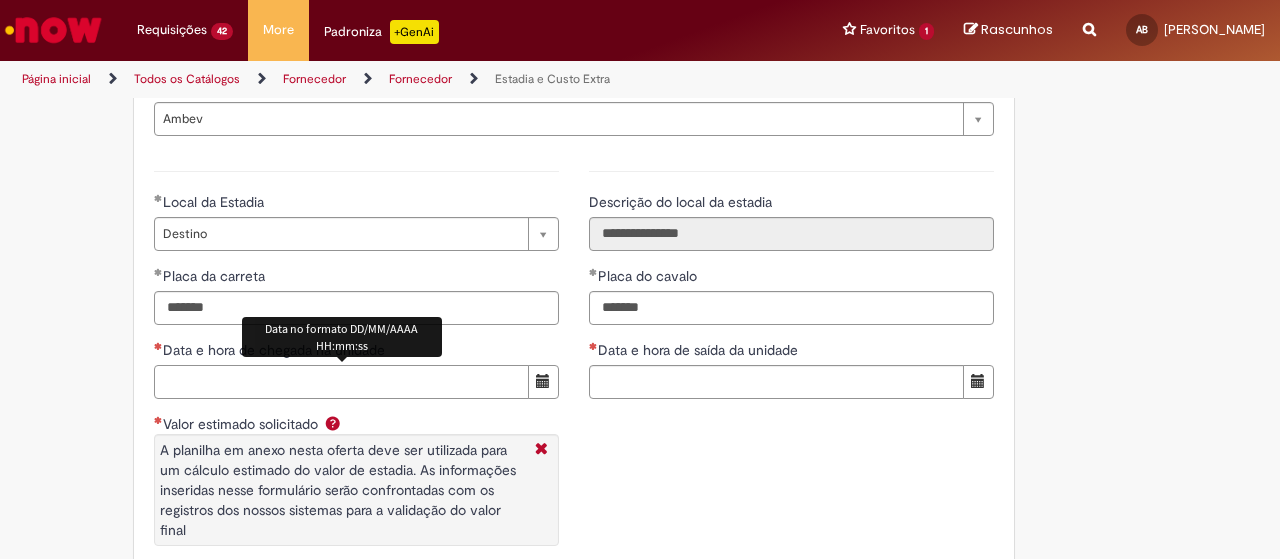 click on "Data e hora de chegada na unidade" at bounding box center (341, 382) 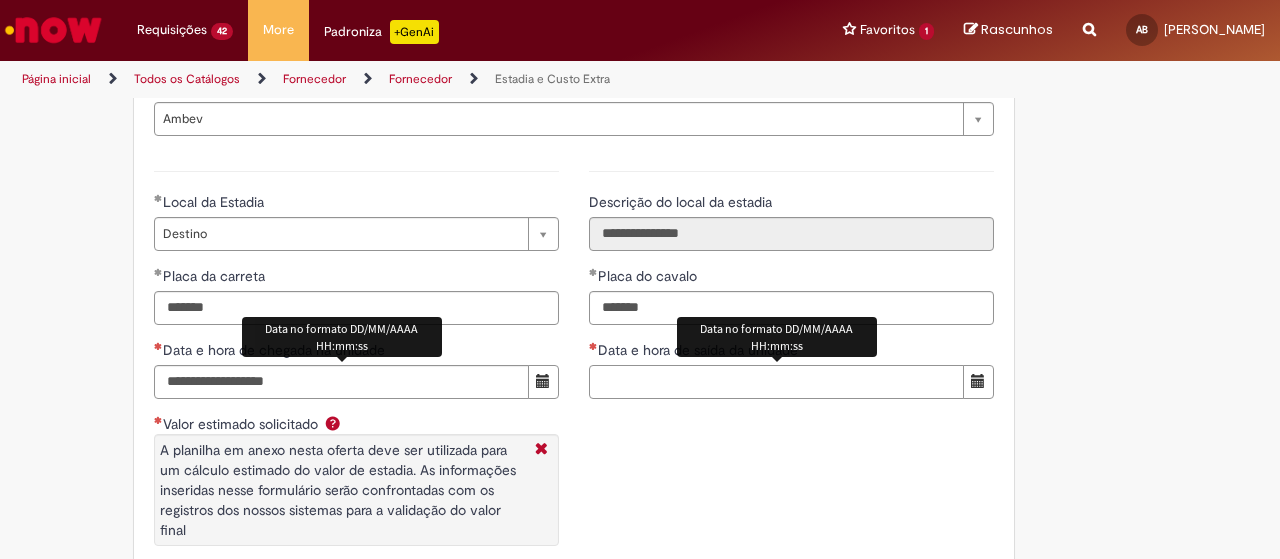 click on "Data e hora de saída da unidade" at bounding box center (776, 382) 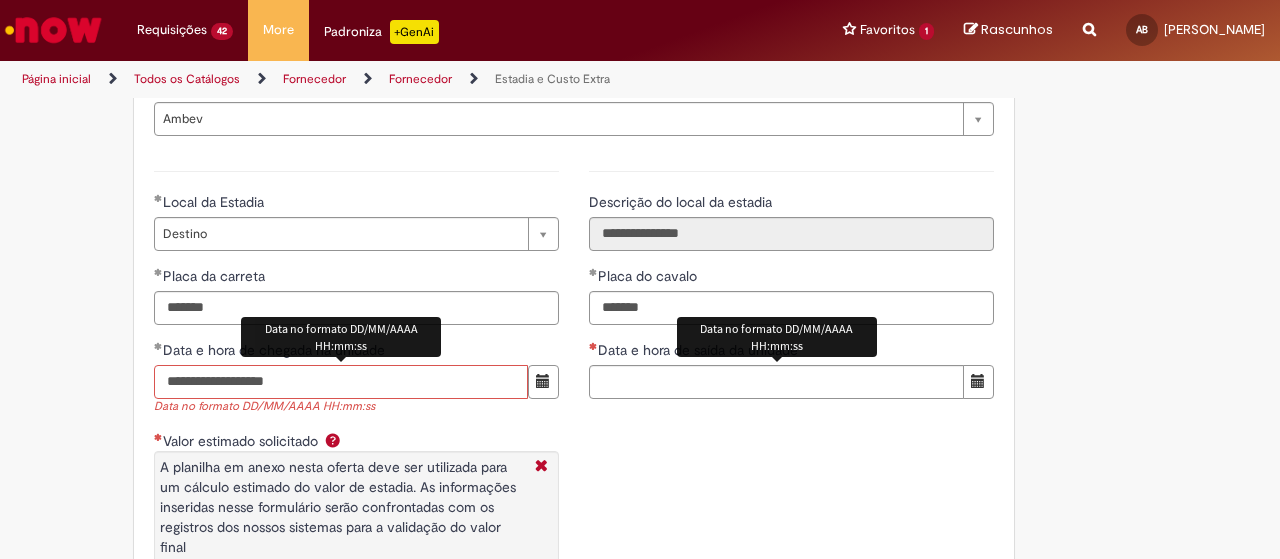 click on "**********" at bounding box center [341, 382] 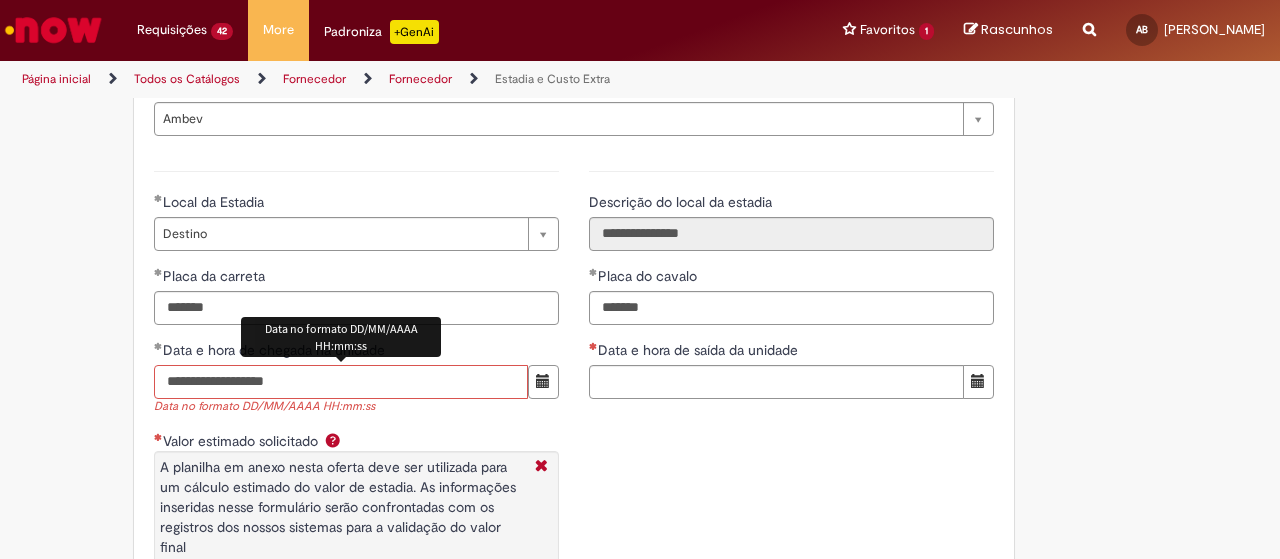 click on "**********" at bounding box center (341, 382) 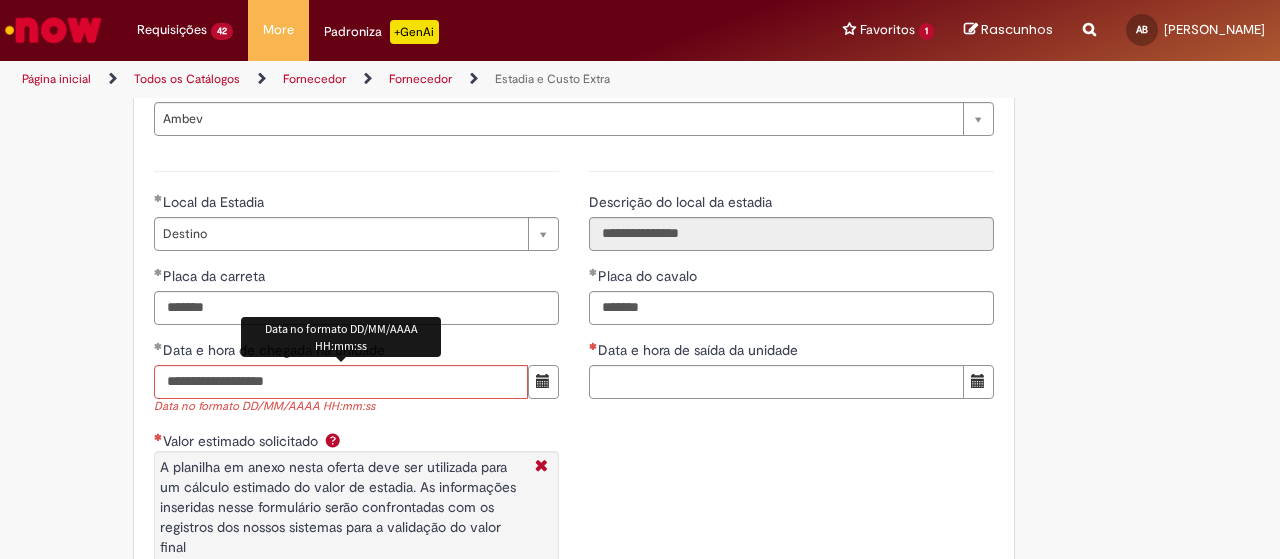 click on "**********" at bounding box center (356, 389) 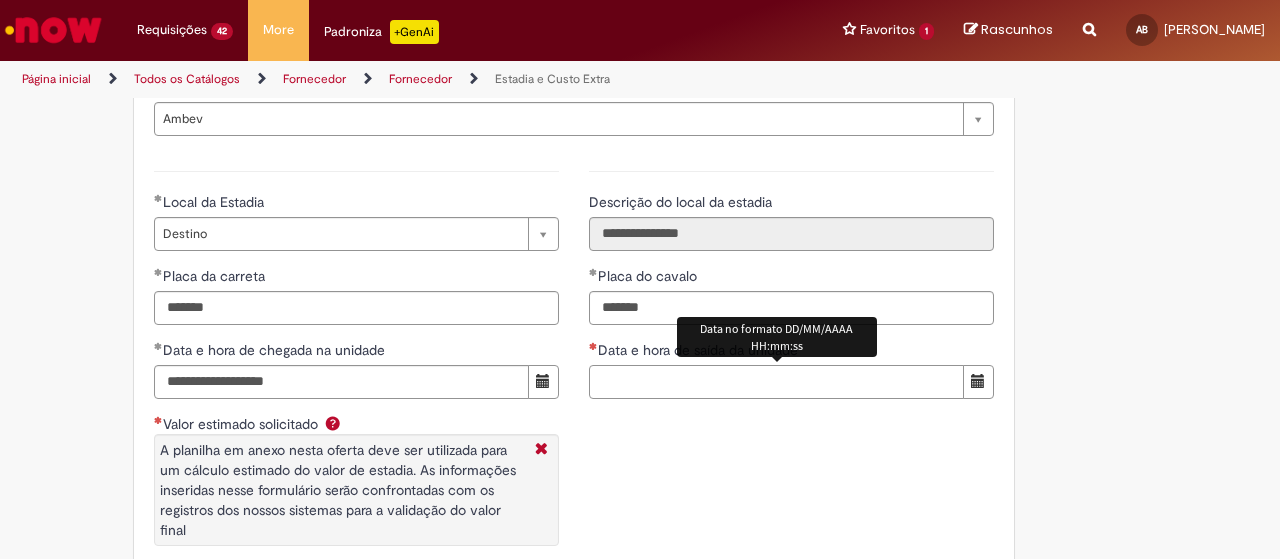 click on "Data e hora de saída da unidade" at bounding box center [776, 382] 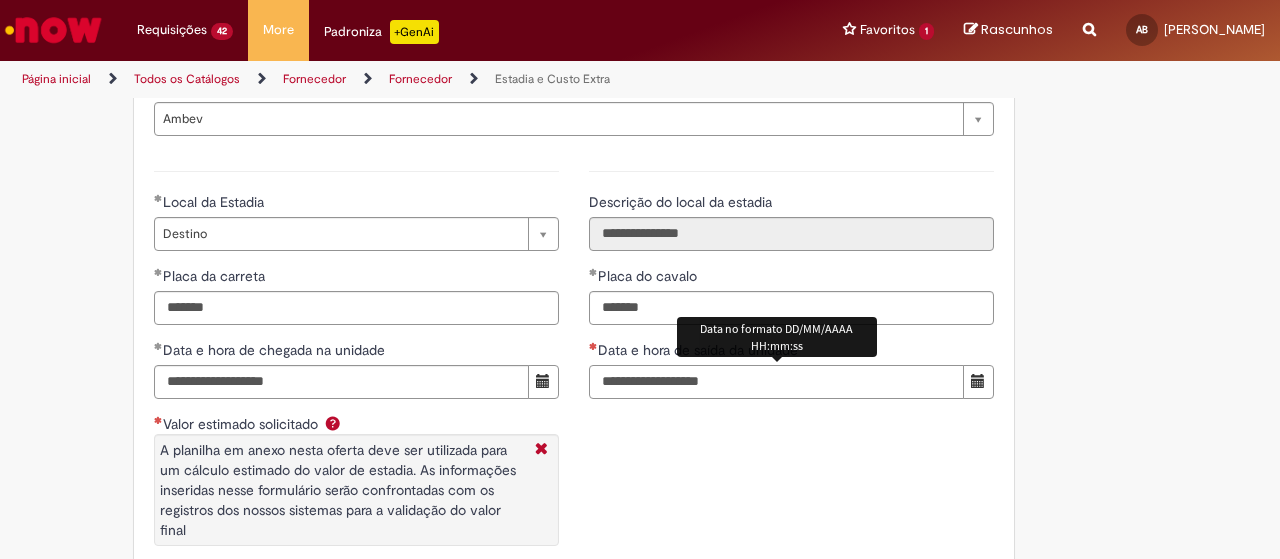 type on "**********" 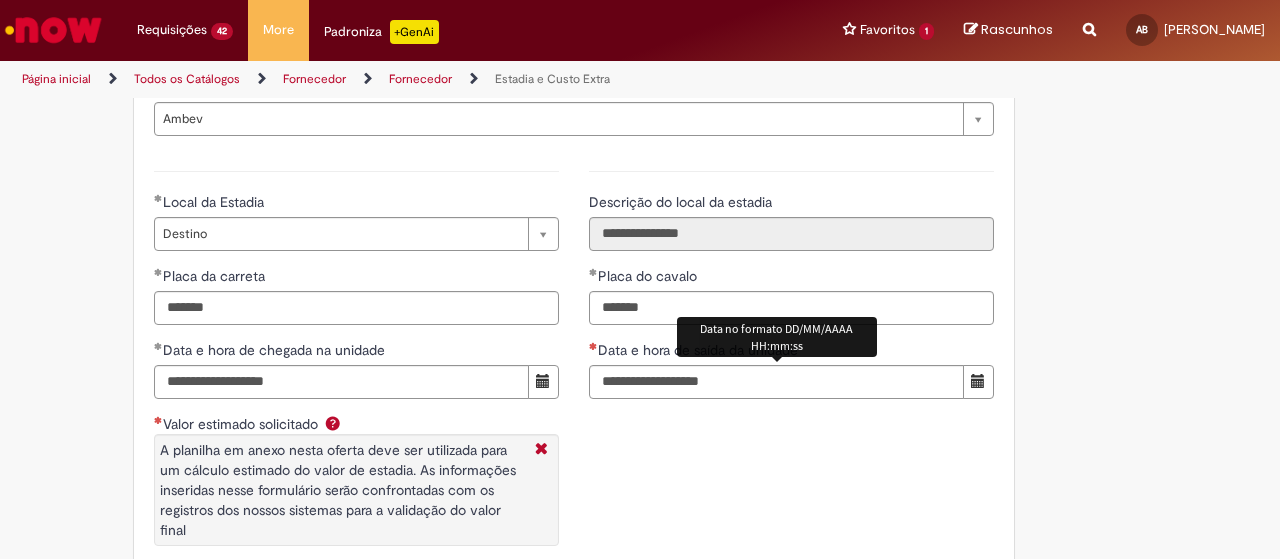 click on "**********" at bounding box center (574, 380) 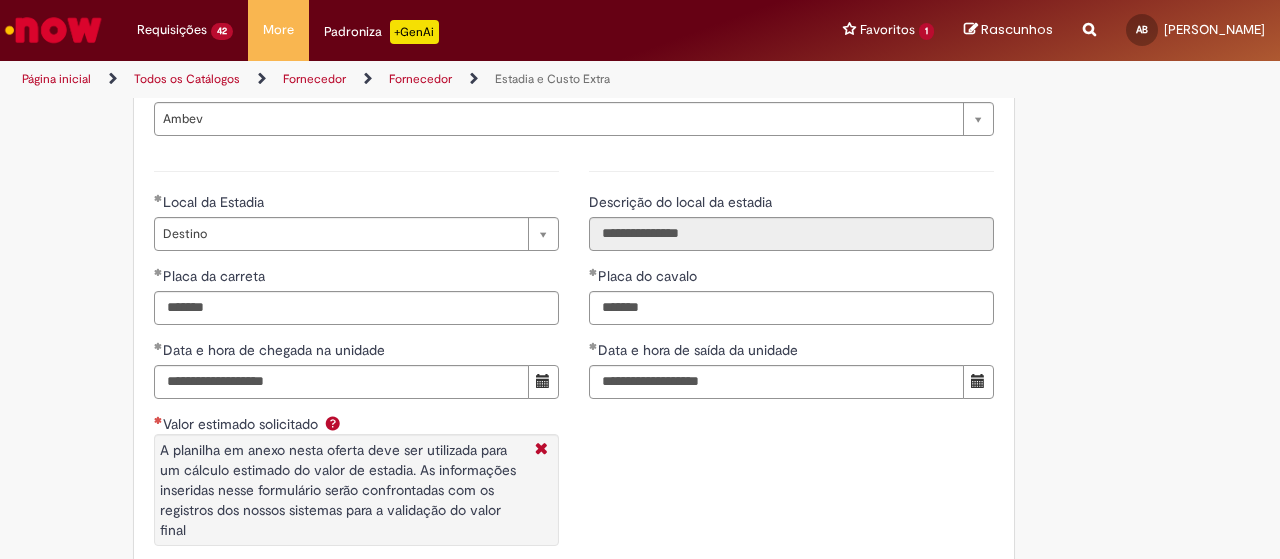click on "**********" at bounding box center (574, 380) 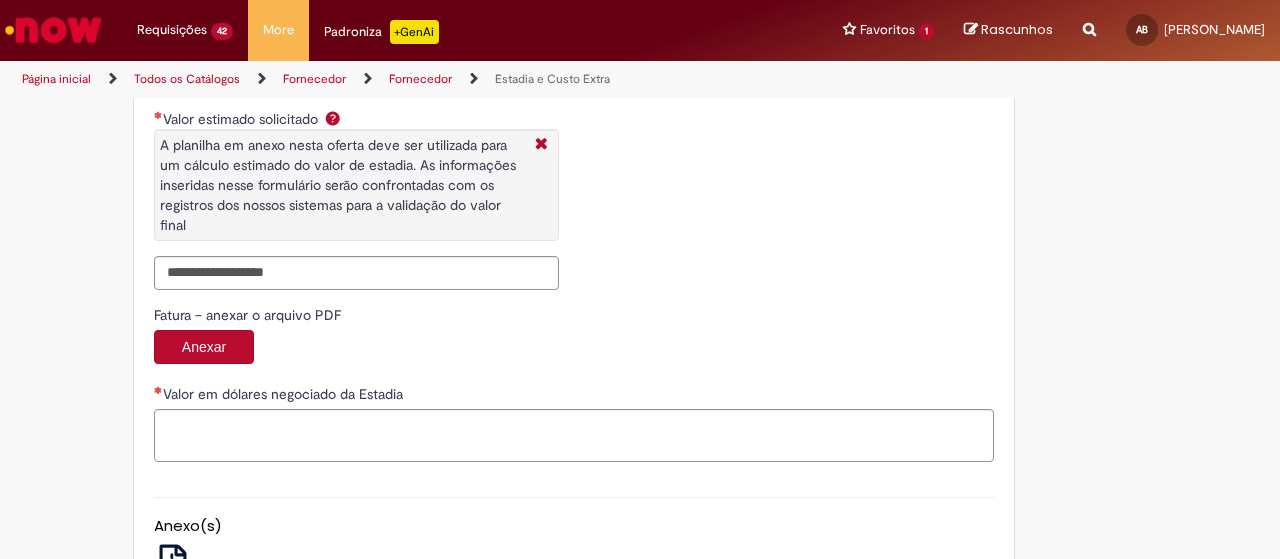 scroll, scrollTop: 3000, scrollLeft: 0, axis: vertical 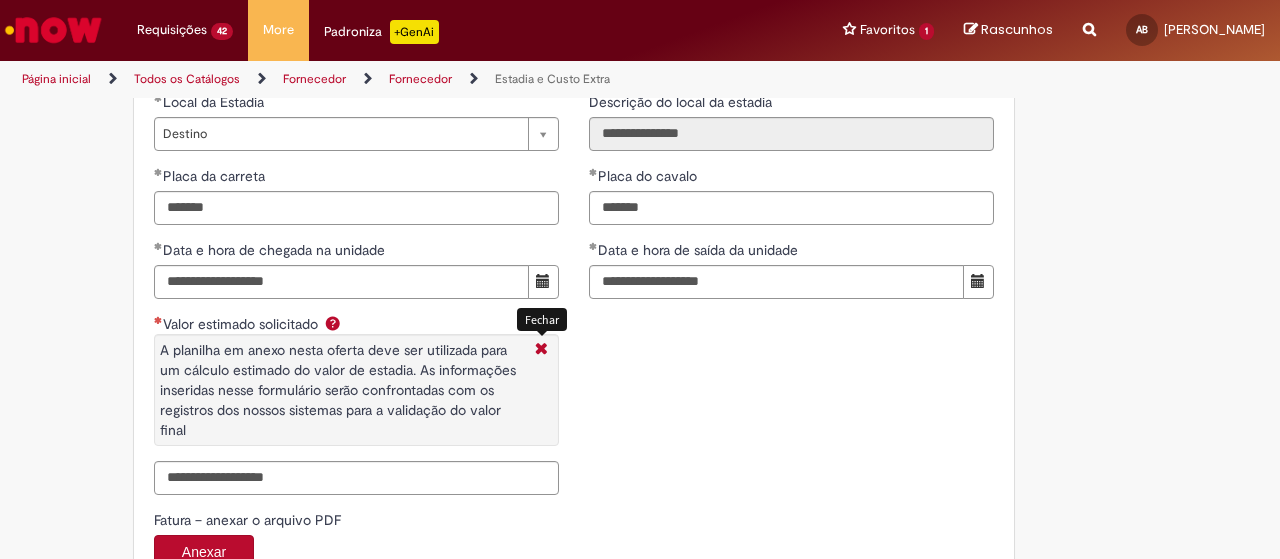 click at bounding box center [541, 350] 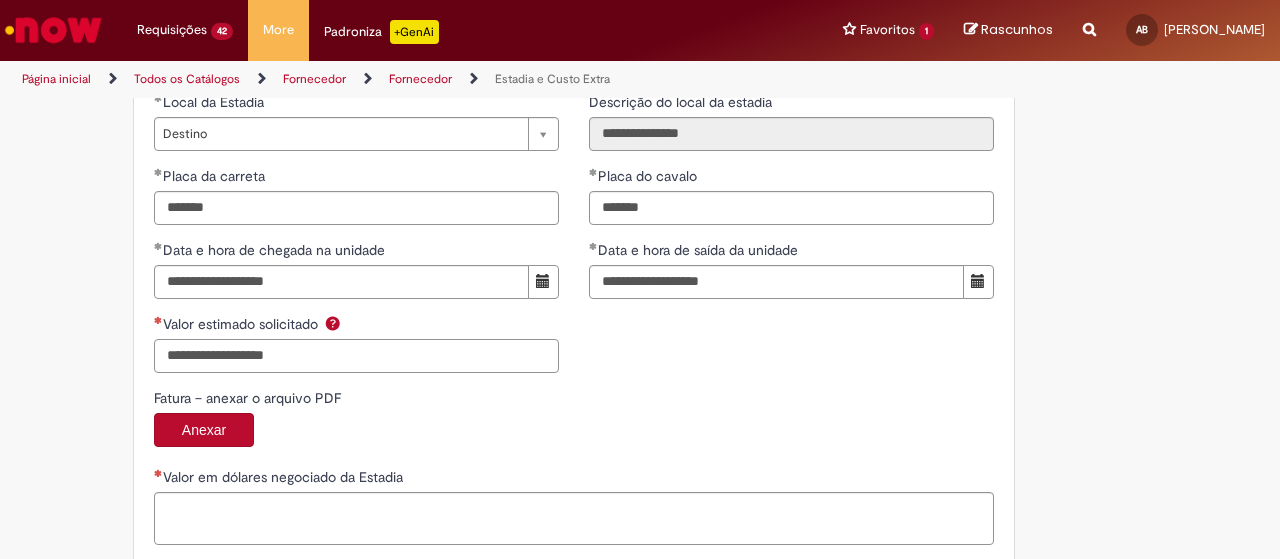 drag, startPoint x: 530, startPoint y: 349, endPoint x: 497, endPoint y: 355, distance: 33.54102 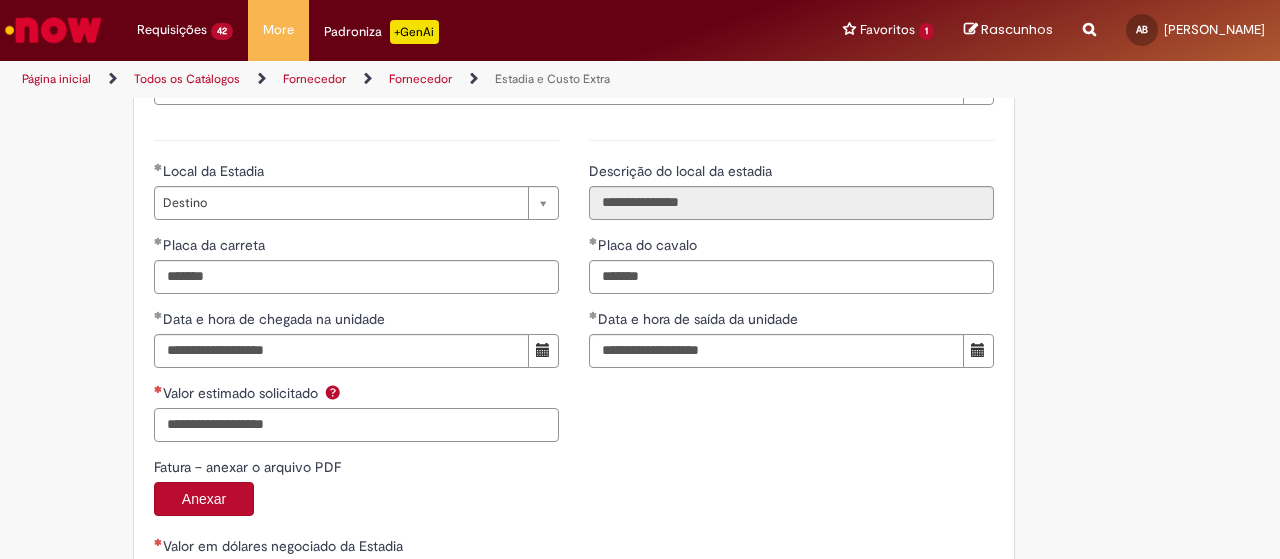 scroll, scrollTop: 2900, scrollLeft: 0, axis: vertical 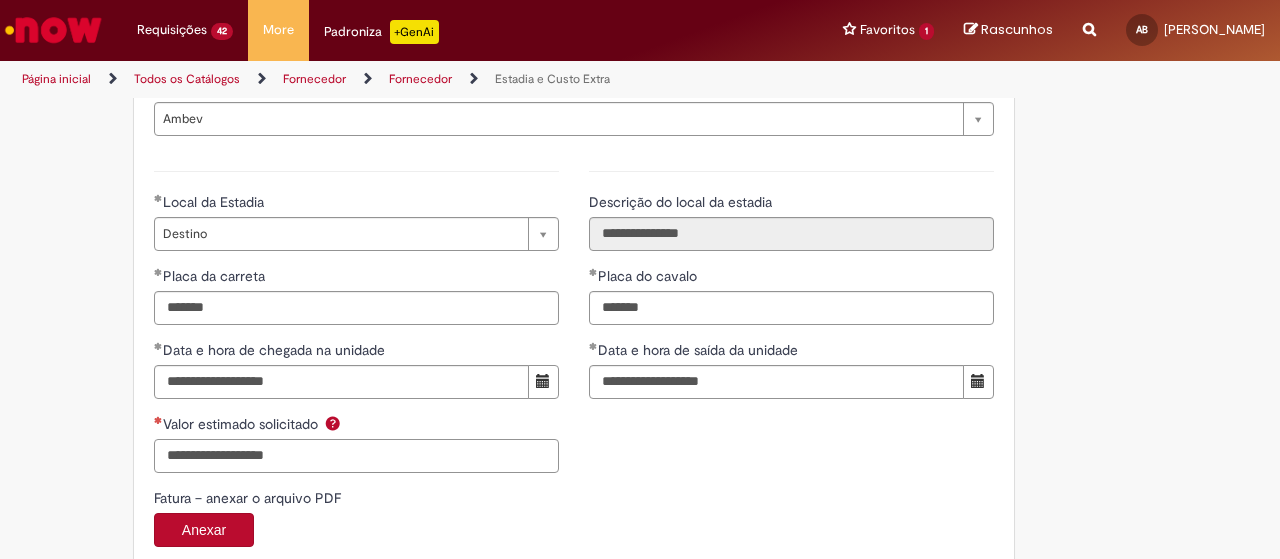 click on "Valor estimado solicitado" at bounding box center (356, 456) 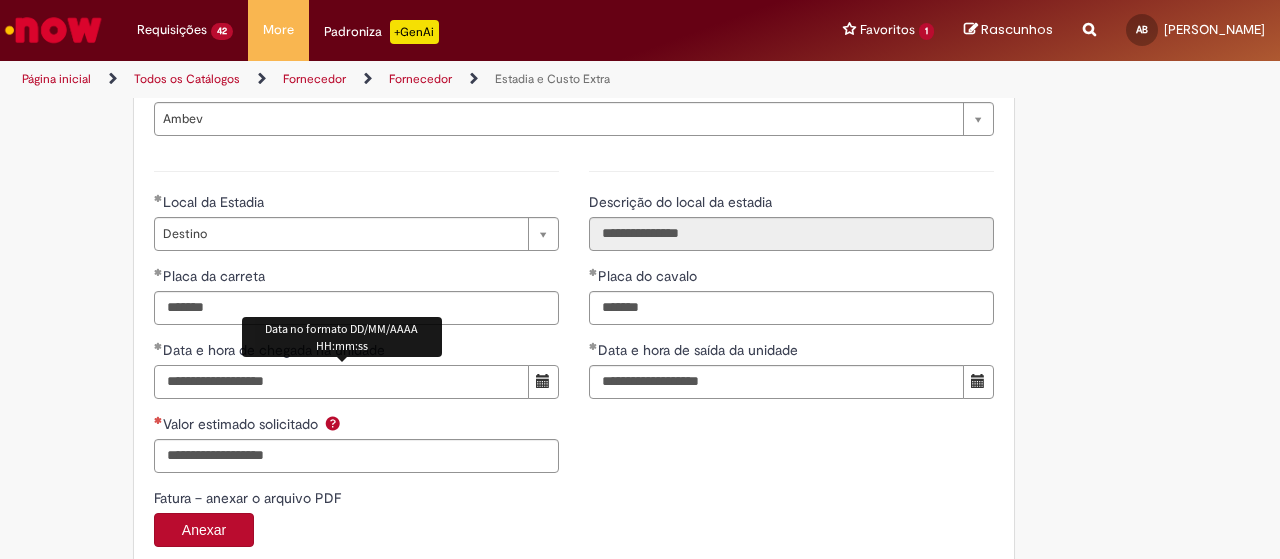 drag, startPoint x: 294, startPoint y: 369, endPoint x: 68, endPoint y: 358, distance: 226.26755 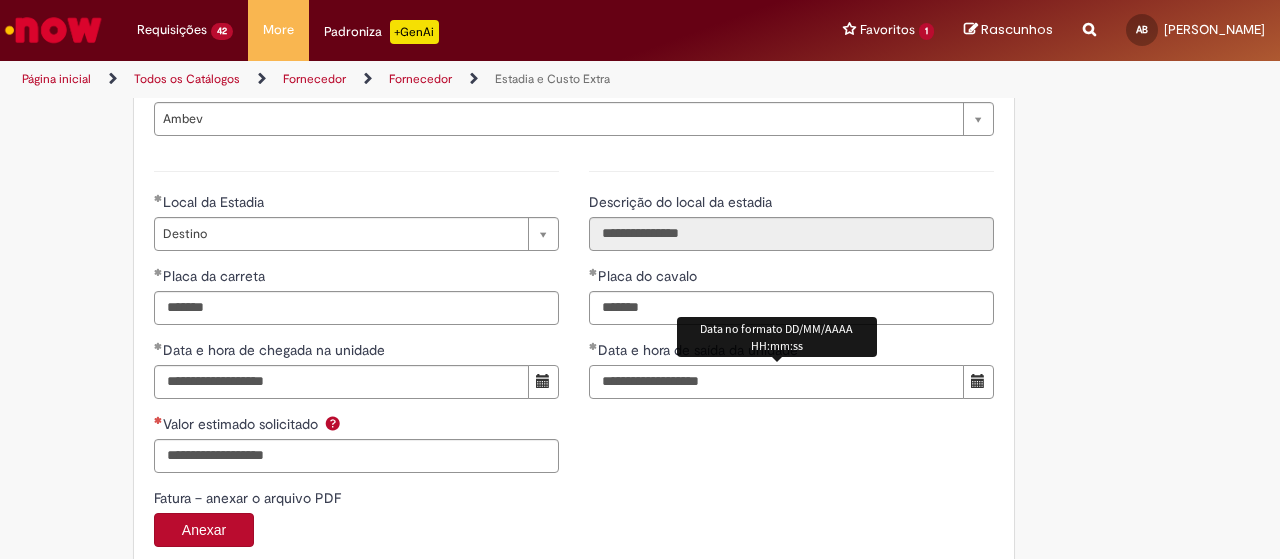 drag, startPoint x: 783, startPoint y: 381, endPoint x: 494, endPoint y: 353, distance: 290.35324 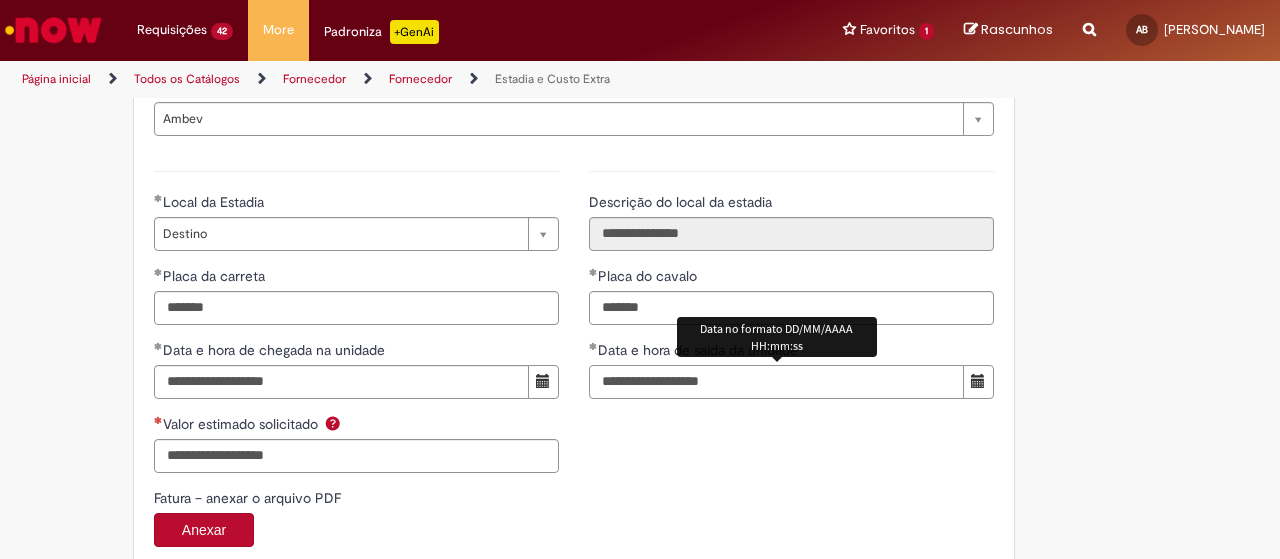 click on "**********" at bounding box center (574, 319) 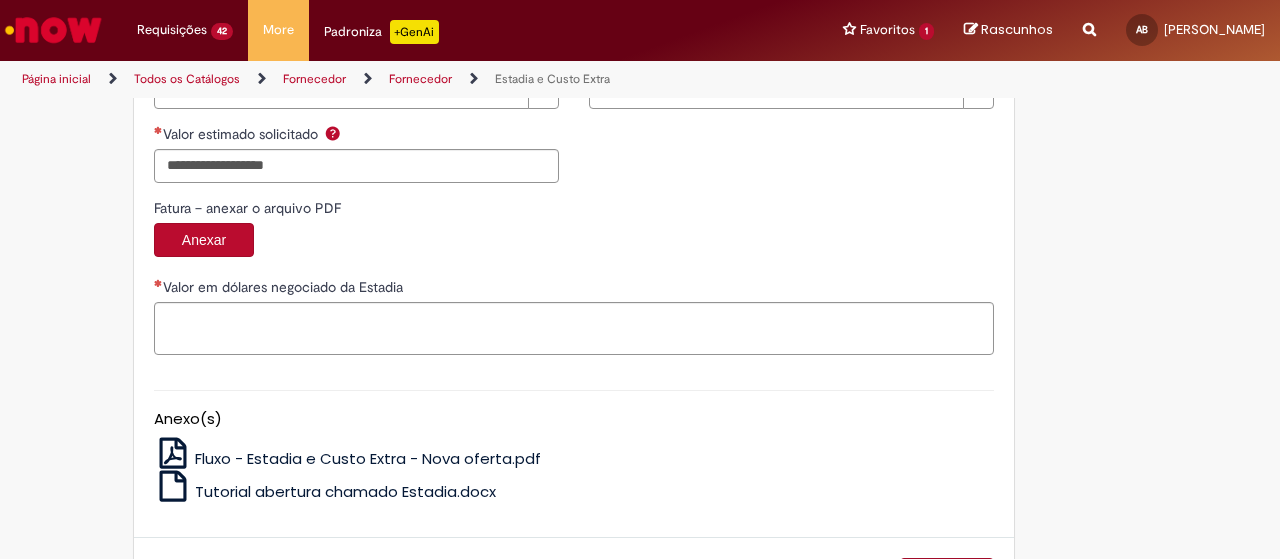 scroll, scrollTop: 3200, scrollLeft: 0, axis: vertical 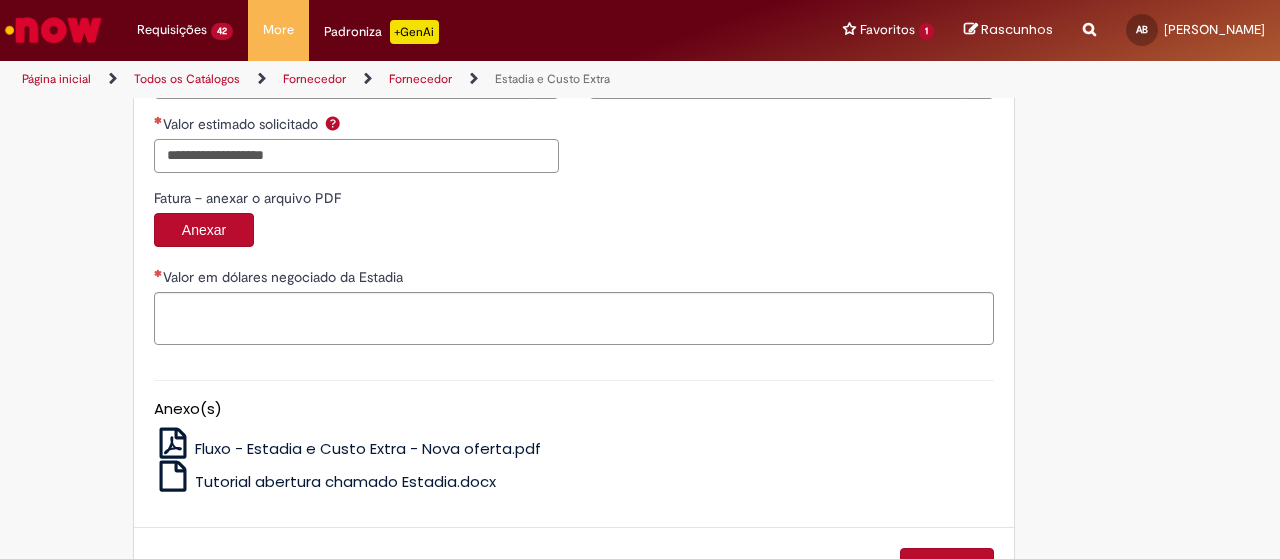 click on "Valor estimado solicitado" at bounding box center [356, 156] 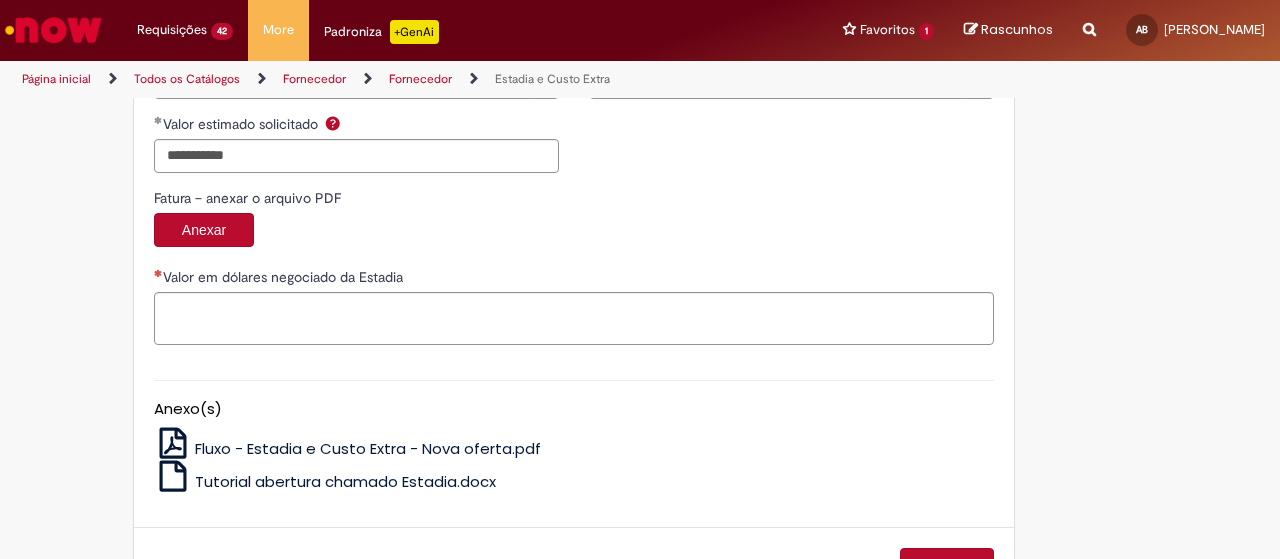 click on "Anexar" at bounding box center (574, 232) 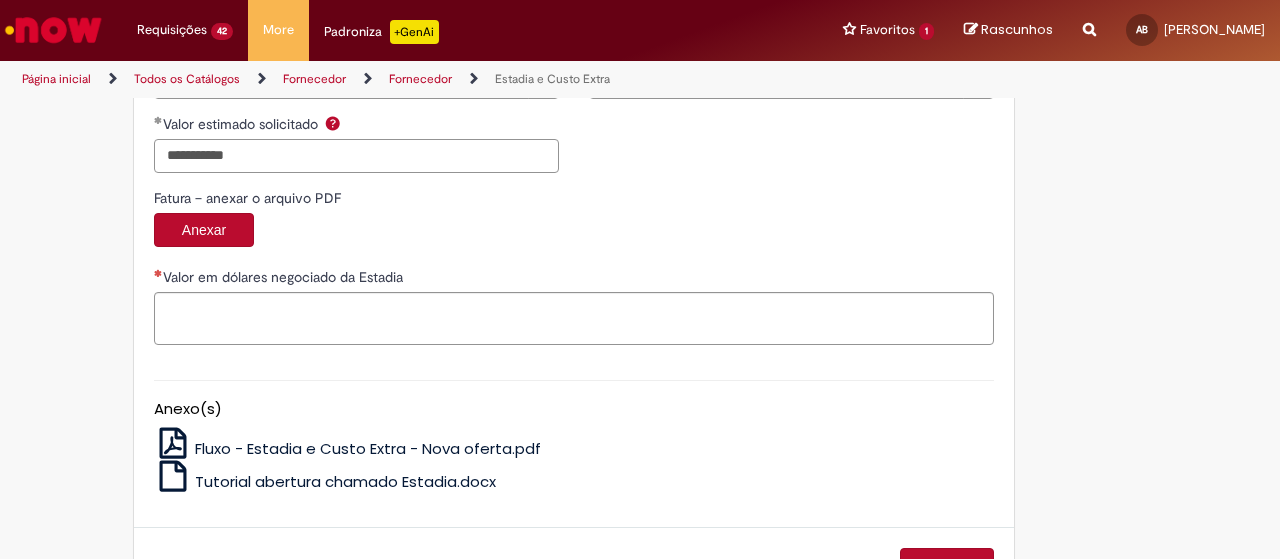click on "**********" at bounding box center (356, 156) 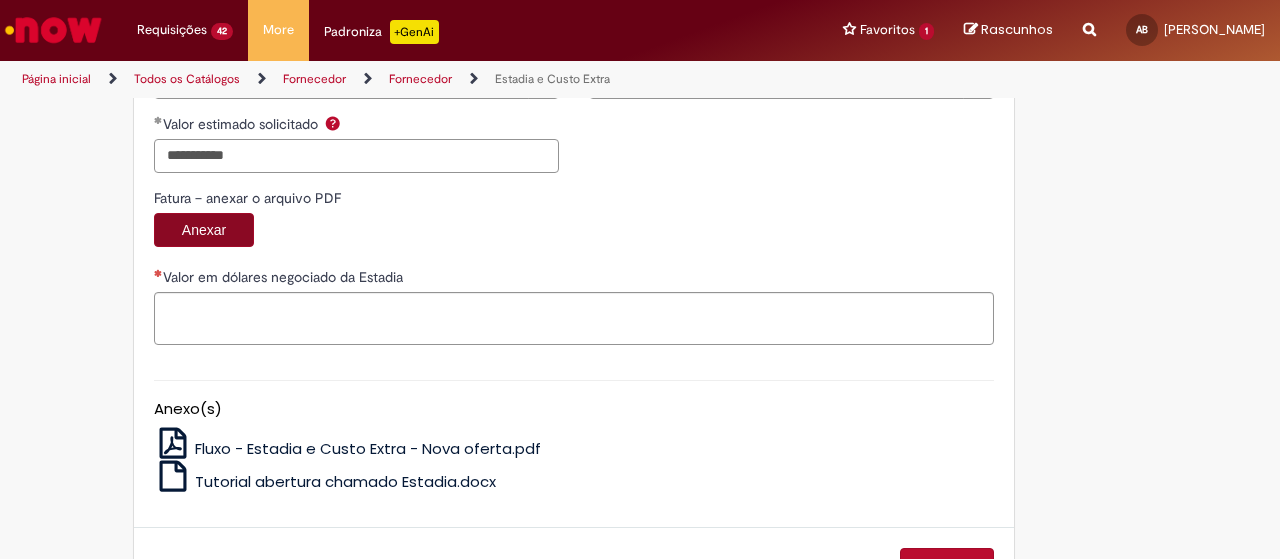 type on "**********" 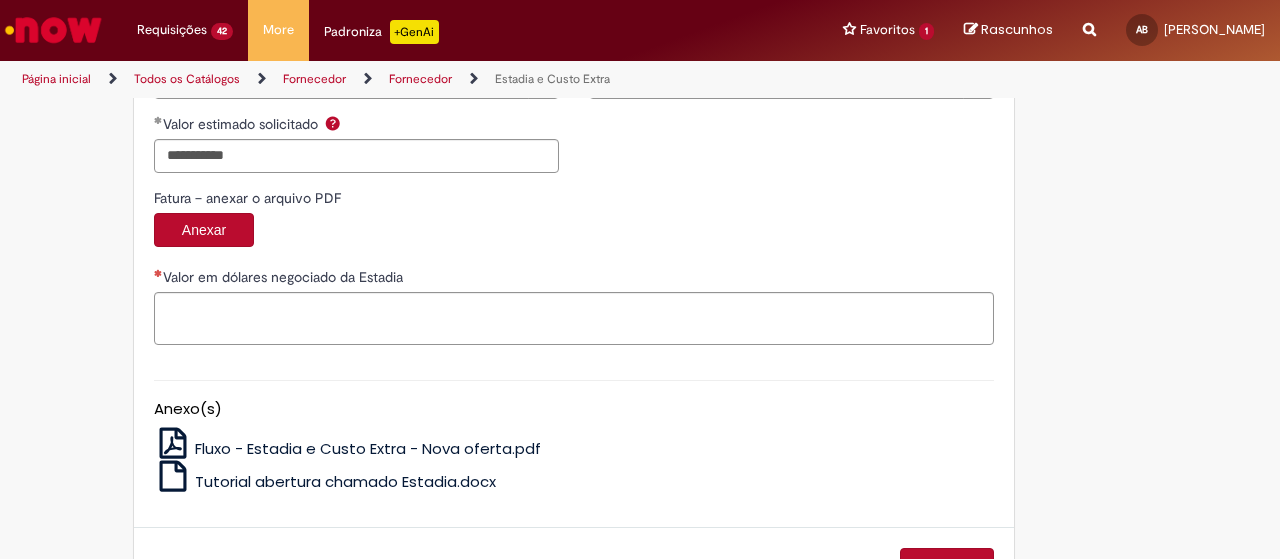 click on "Anexar" at bounding box center [204, 230] 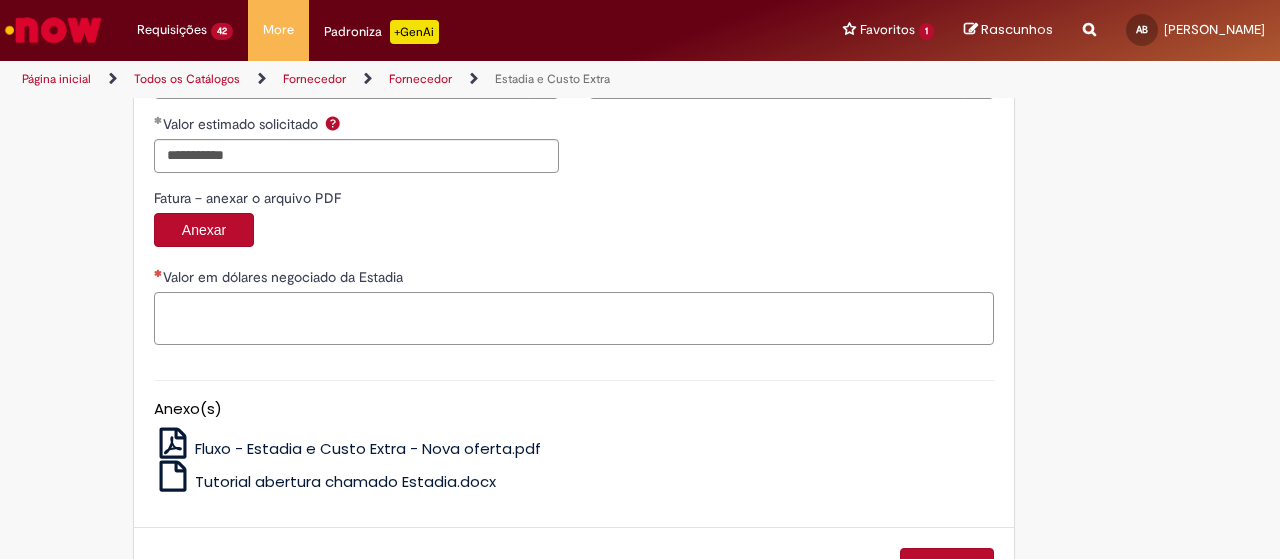 click on "Valor em dólares negociado da Estadia" at bounding box center (574, 318) 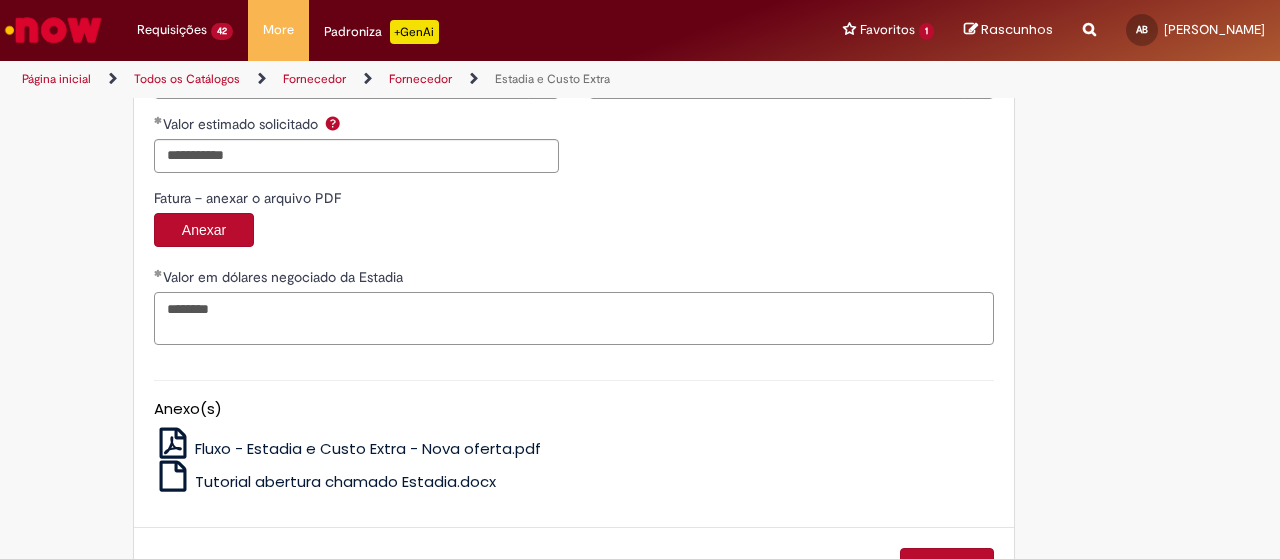 type on "********" 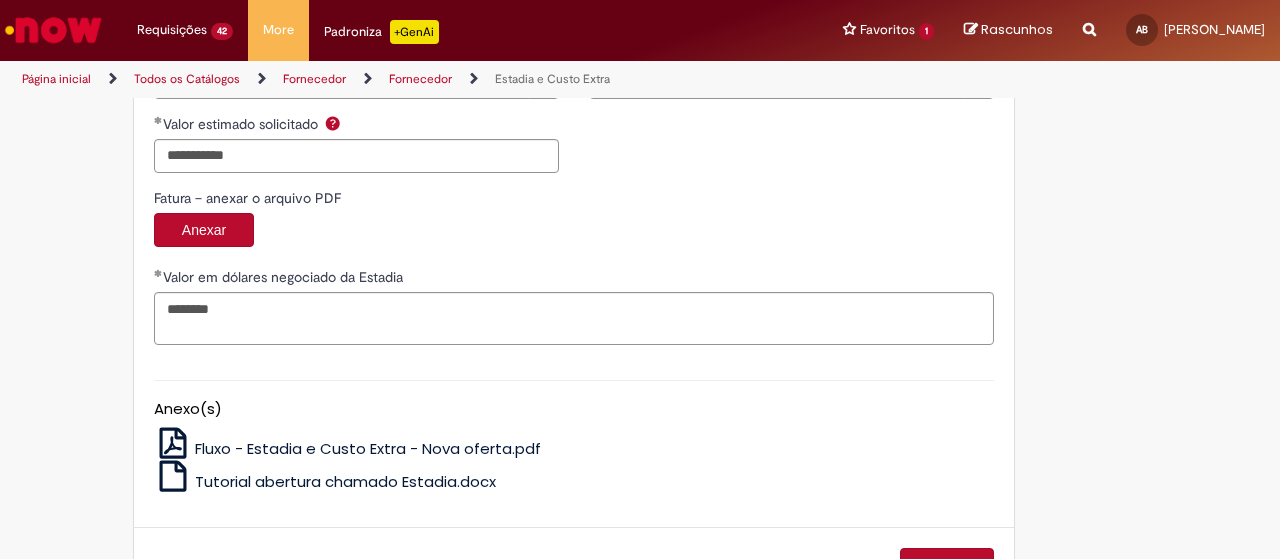click on "**********" at bounding box center [574, 19] 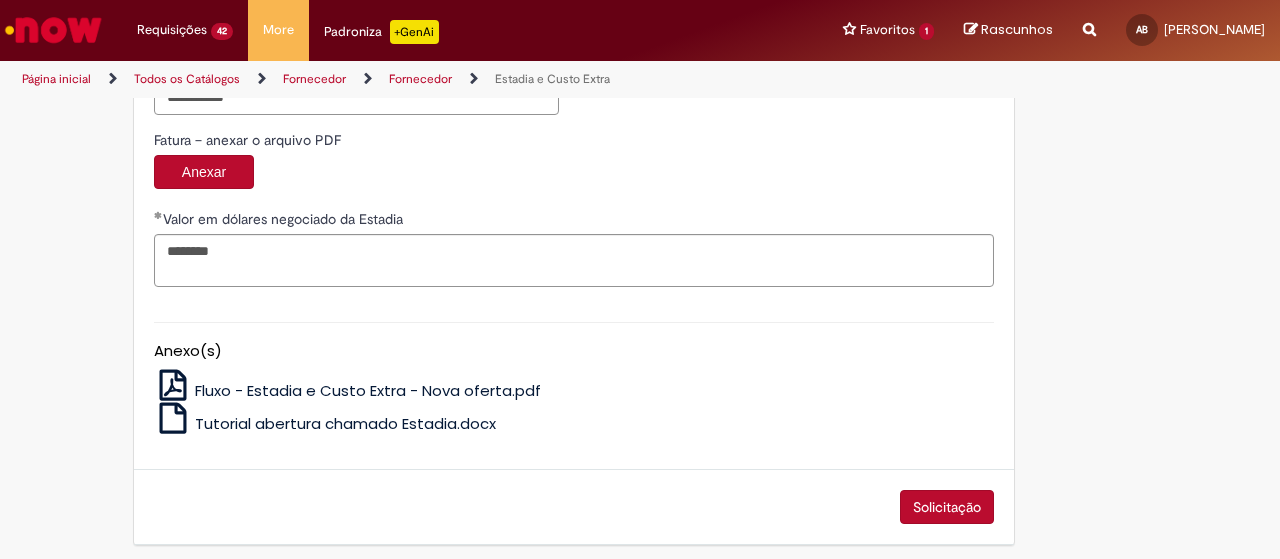 click on "Solicitação" at bounding box center (947, 507) 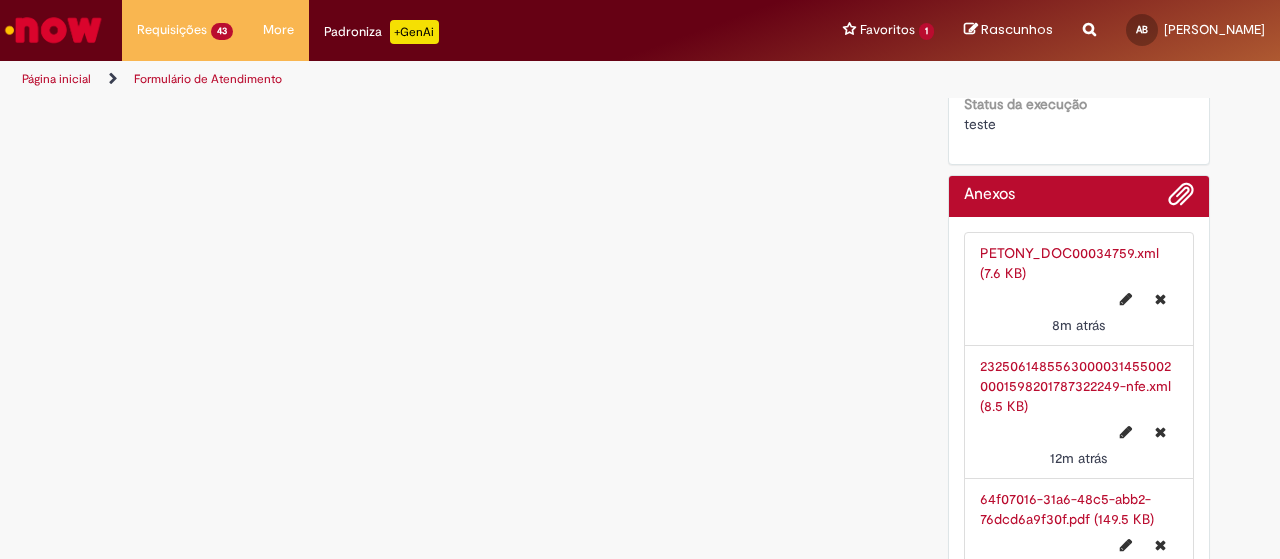 scroll, scrollTop: 0, scrollLeft: 0, axis: both 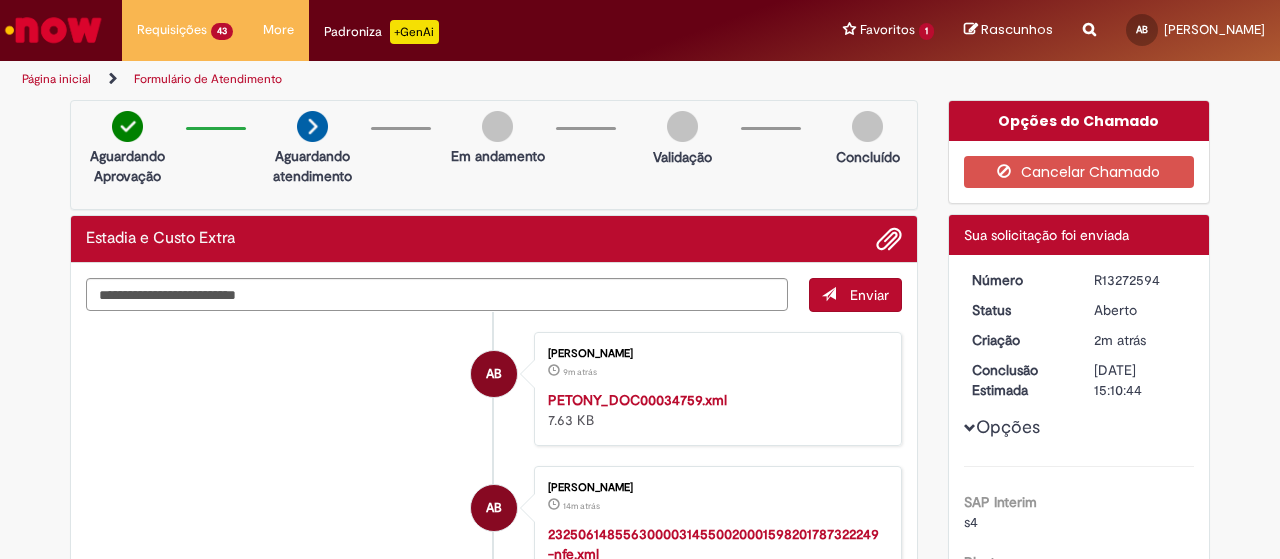 drag, startPoint x: 1083, startPoint y: 280, endPoint x: 1188, endPoint y: 279, distance: 105.00476 